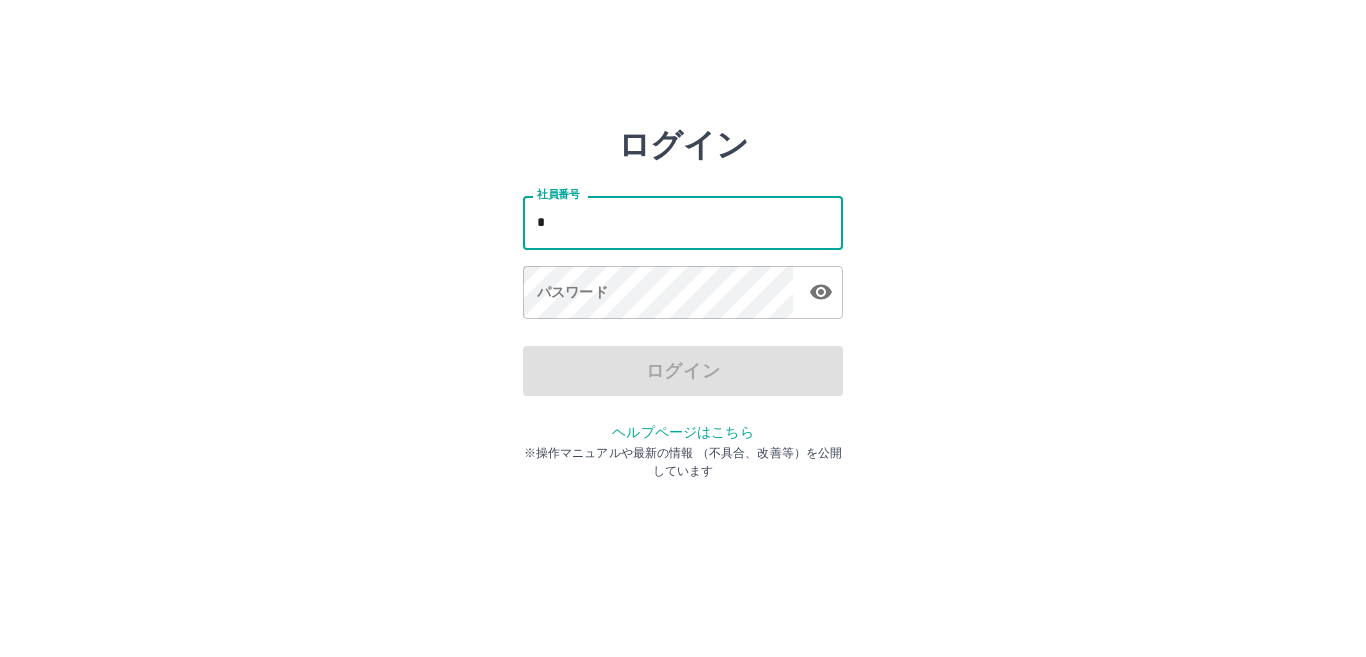scroll, scrollTop: 0, scrollLeft: 0, axis: both 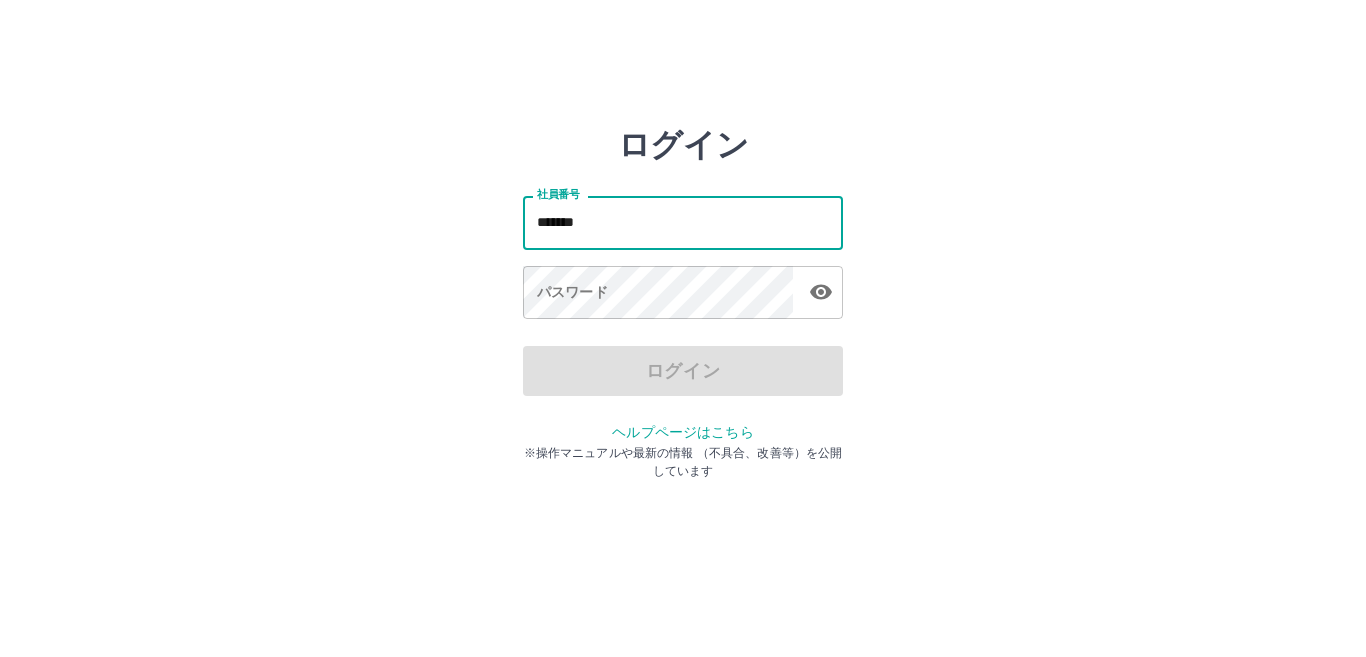 type on "*******" 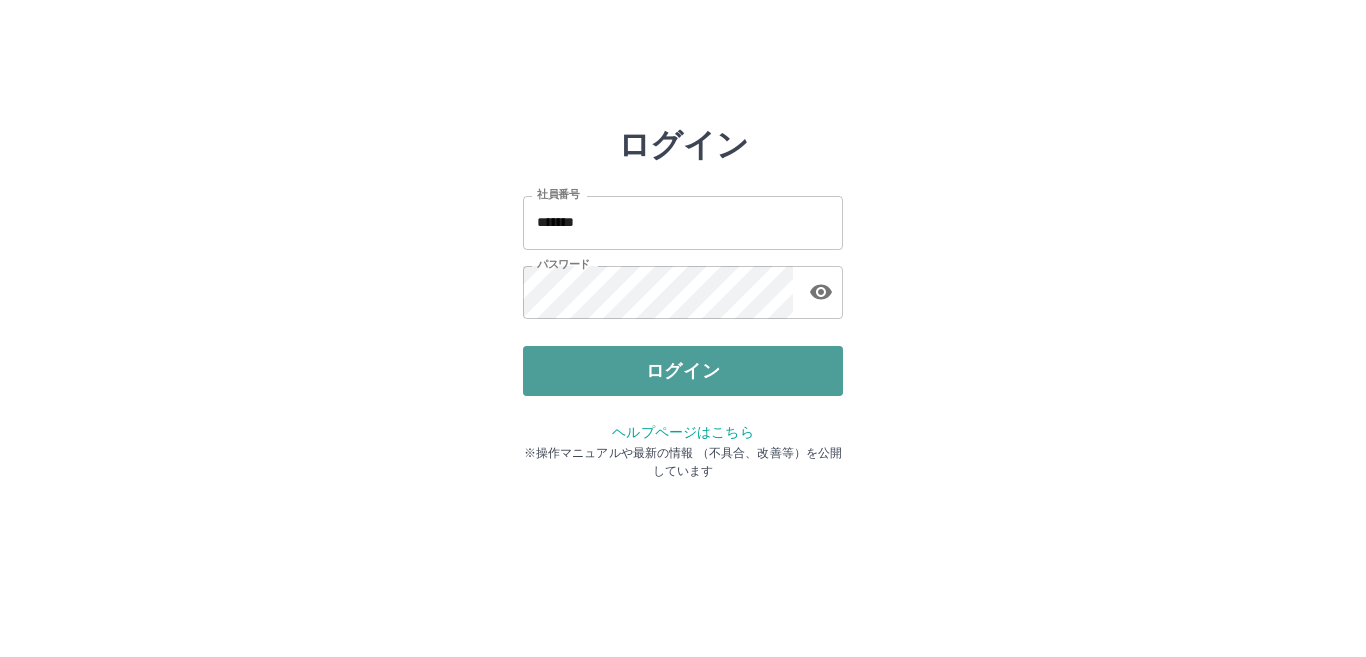 click on "ログイン" at bounding box center (683, 371) 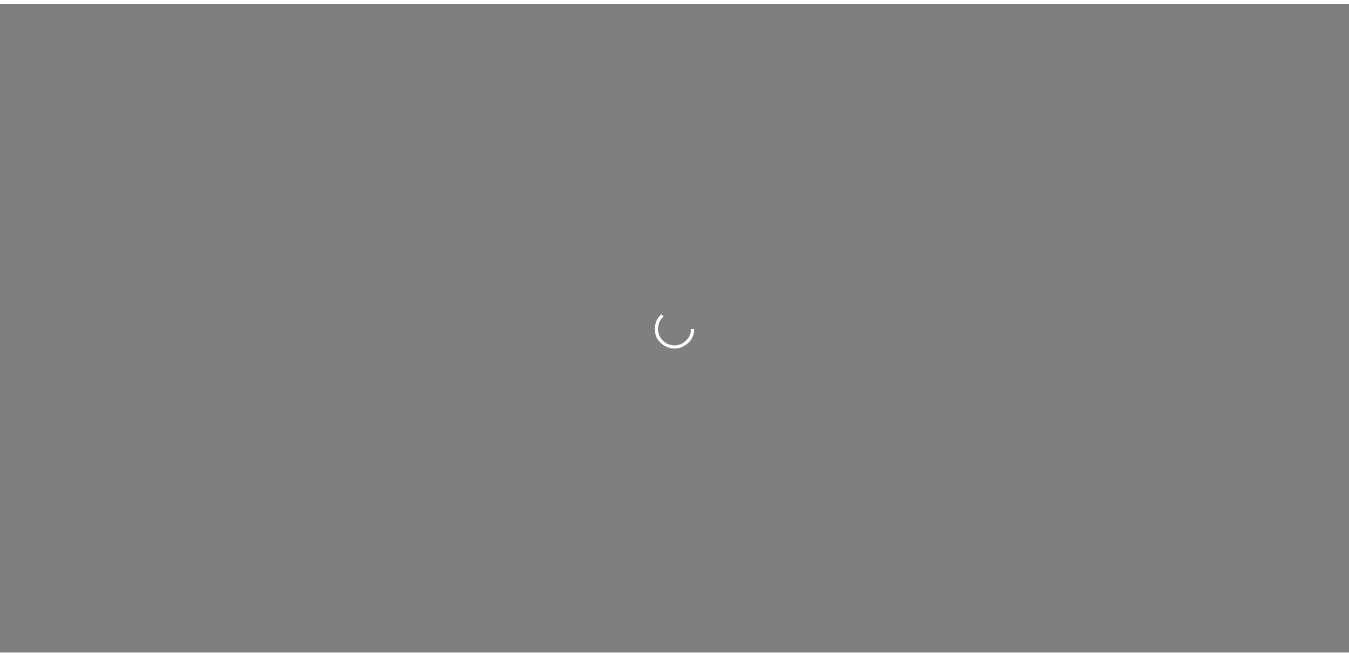 scroll, scrollTop: 0, scrollLeft: 0, axis: both 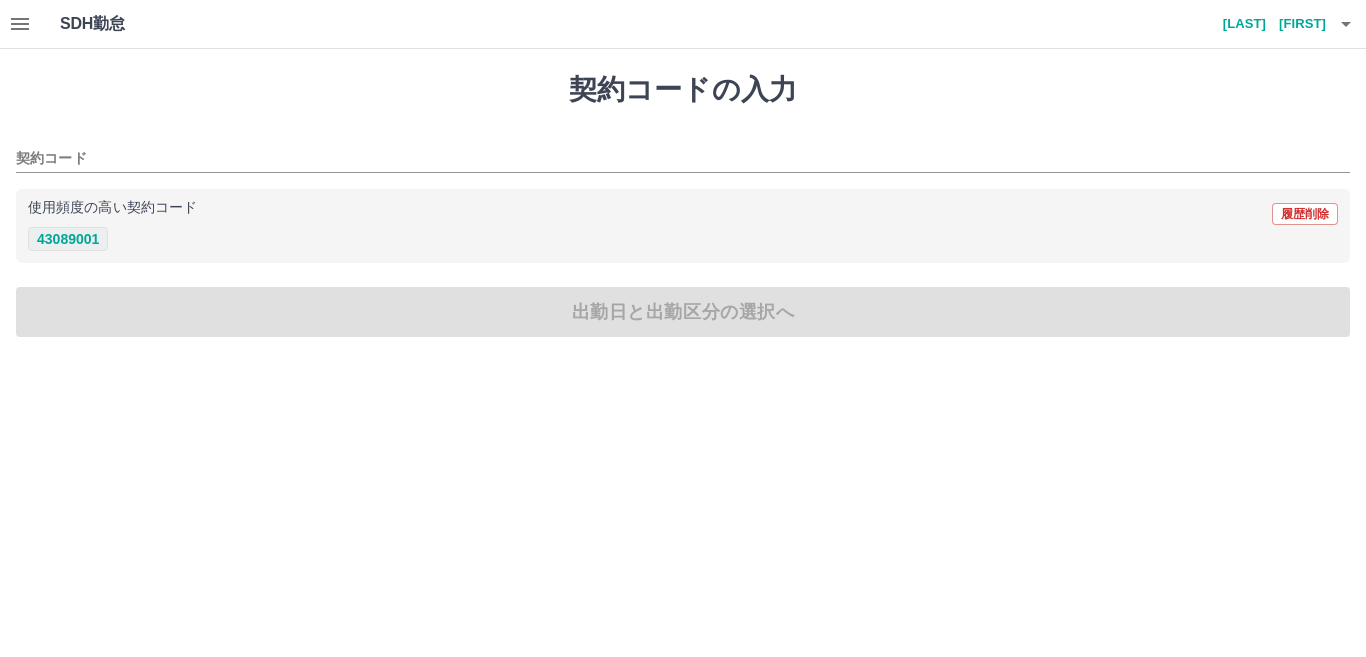 click on "43089001" at bounding box center (68, 239) 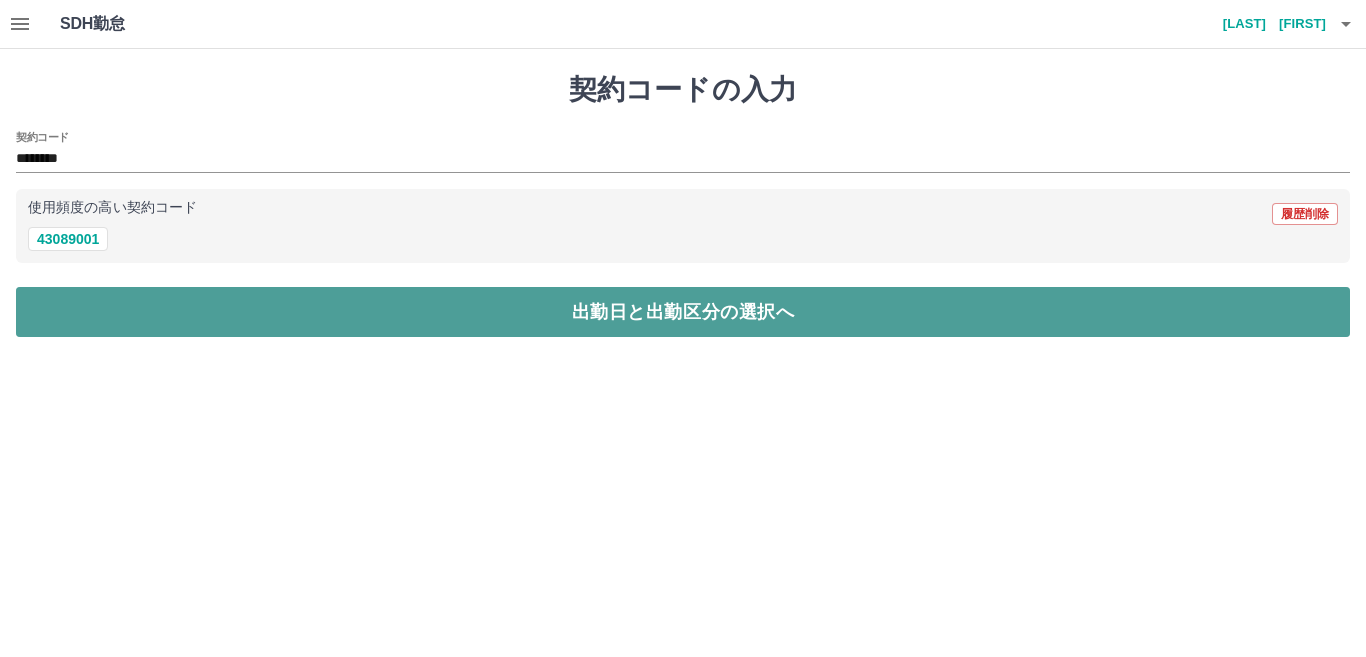 click on "出勤日と出勤区分の選択へ" at bounding box center (683, 312) 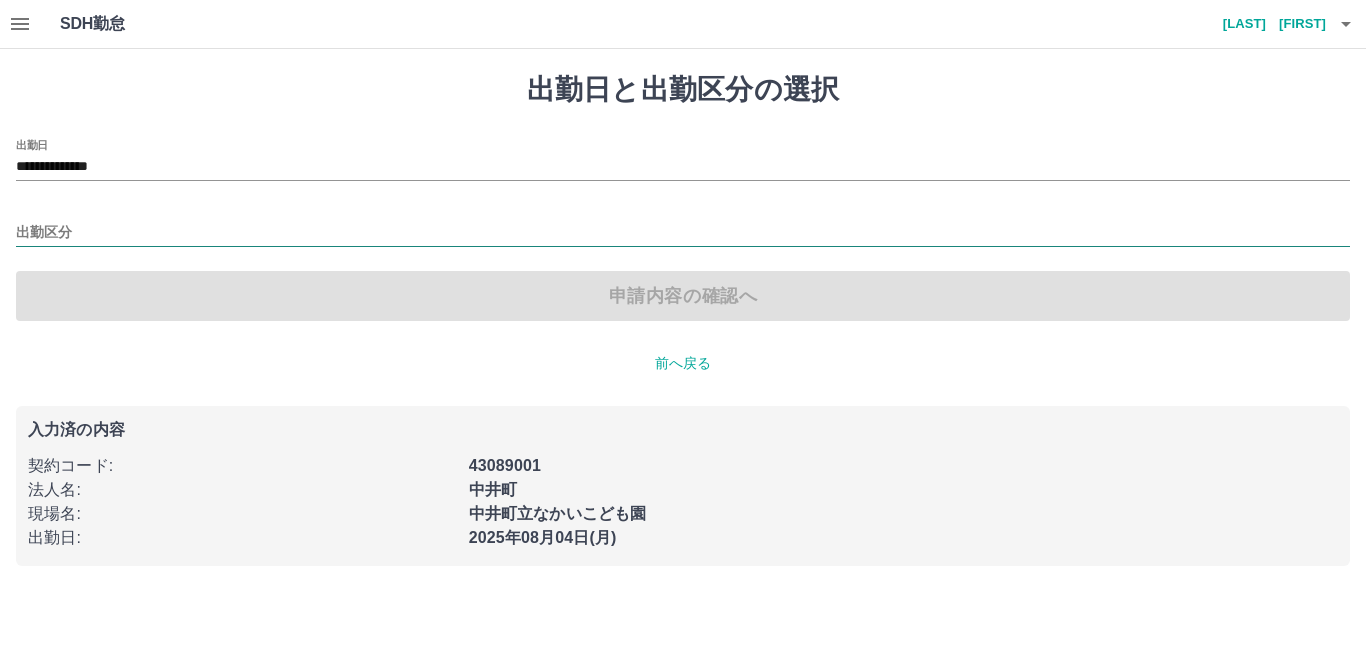 click on "出勤区分" at bounding box center (683, 233) 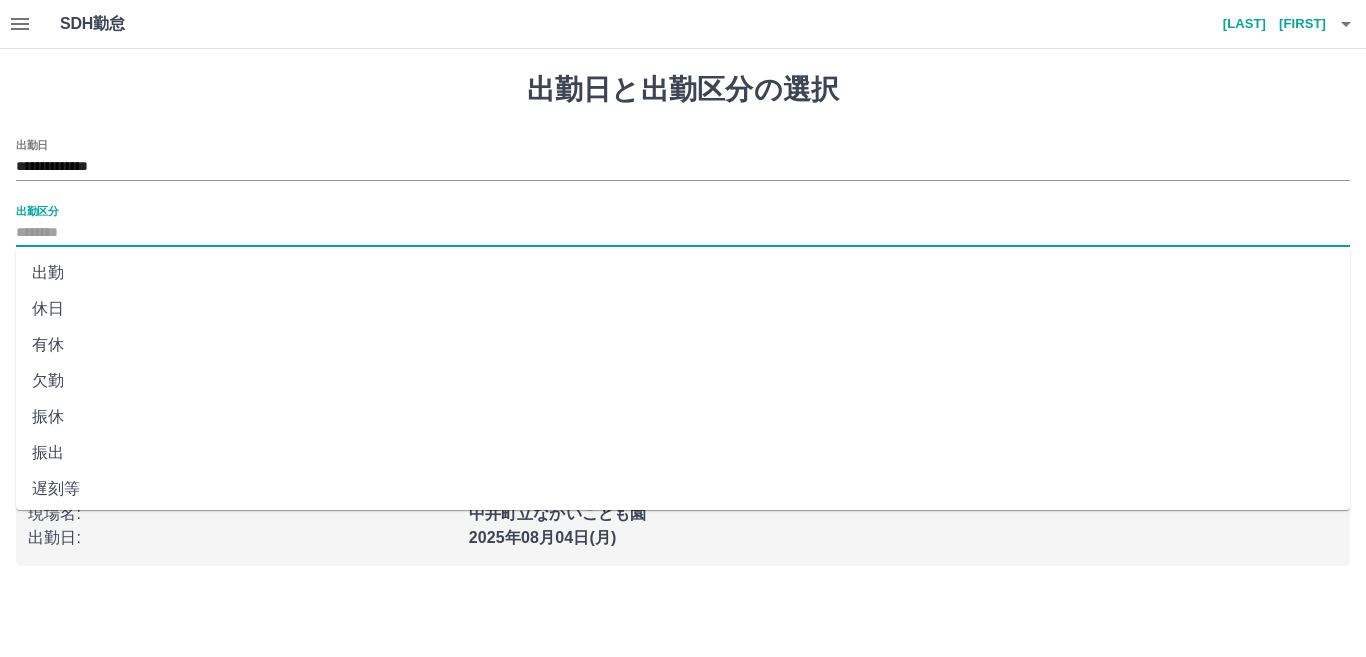 click on "出勤" at bounding box center [683, 273] 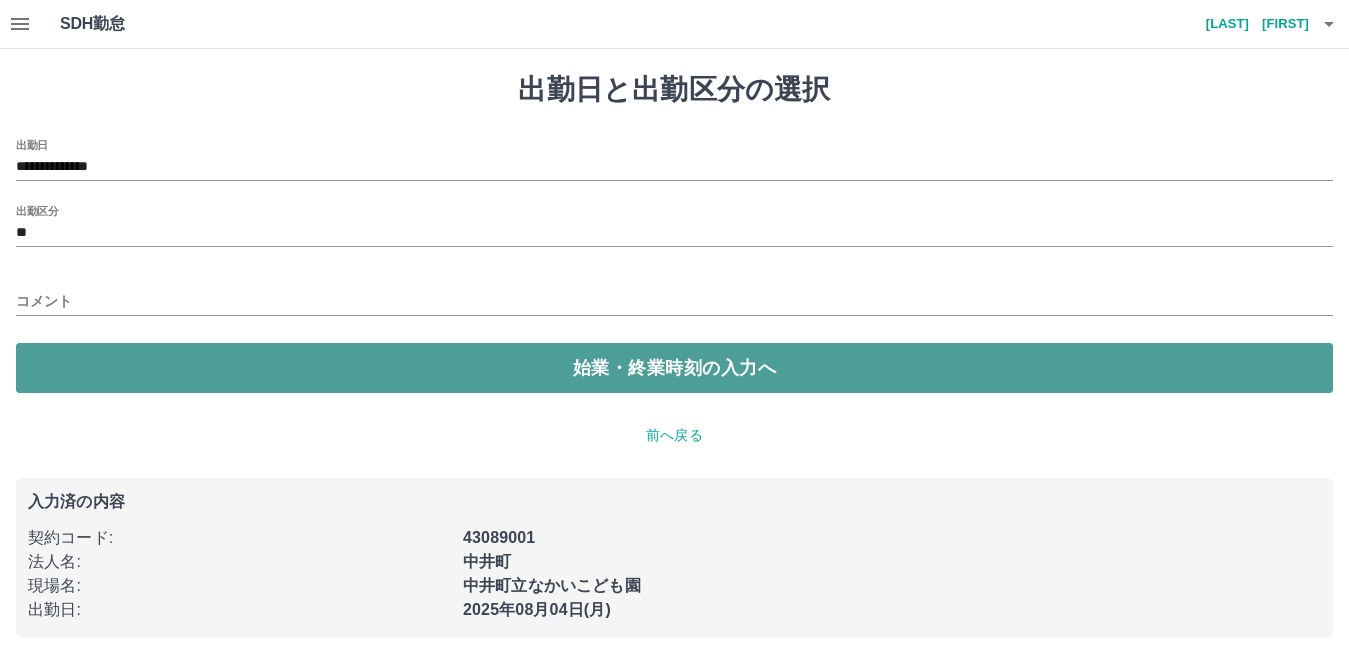 click on "始業・終業時刻の入力へ" at bounding box center (674, 368) 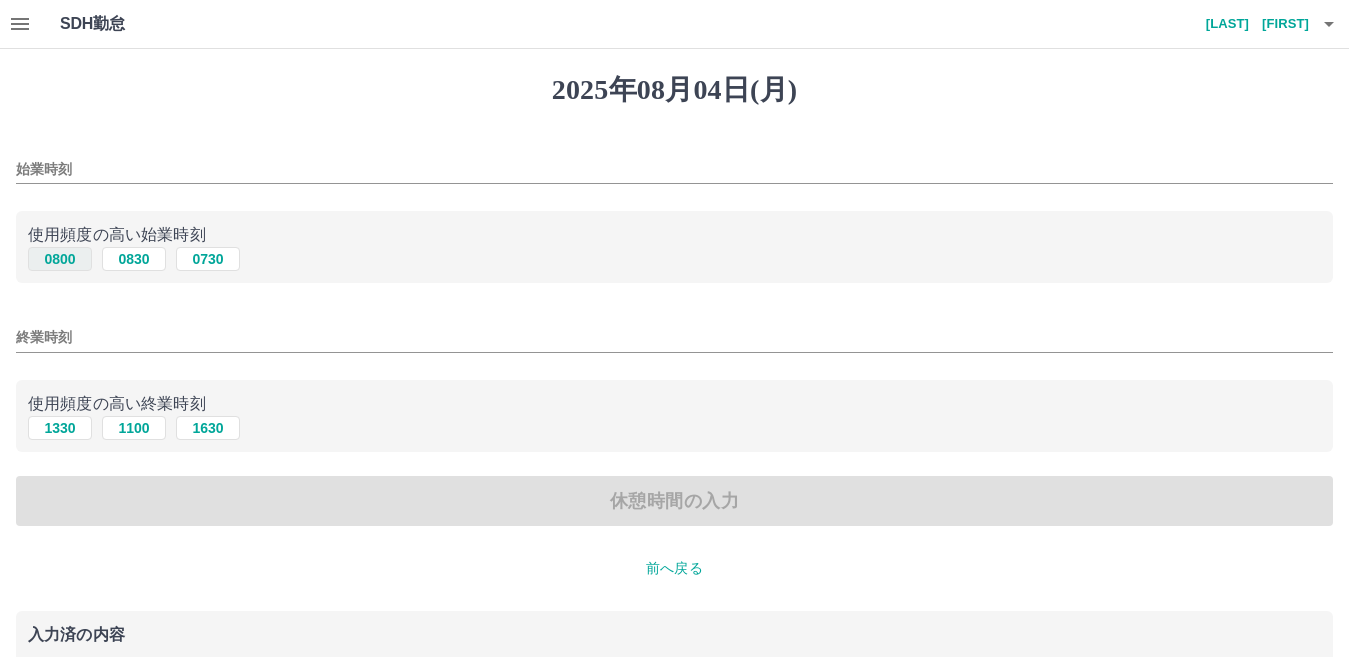 click on "0800" at bounding box center (60, 259) 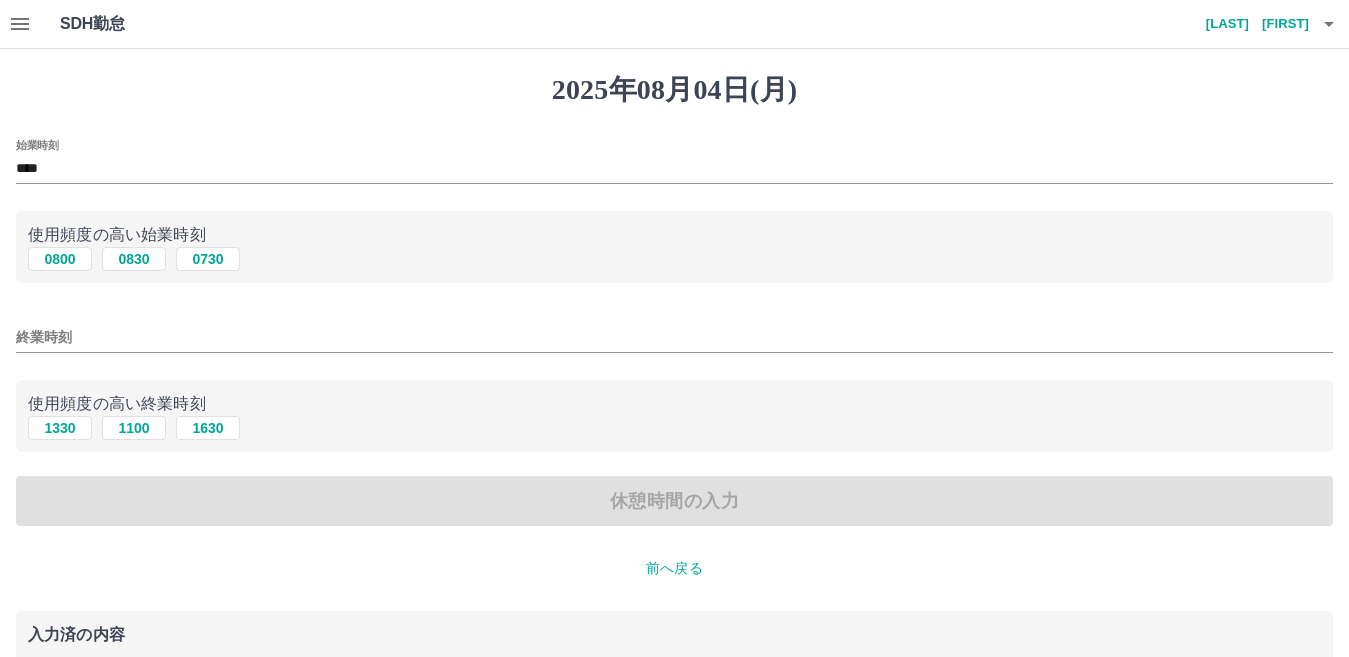 click on "終業時刻" at bounding box center (674, 337) 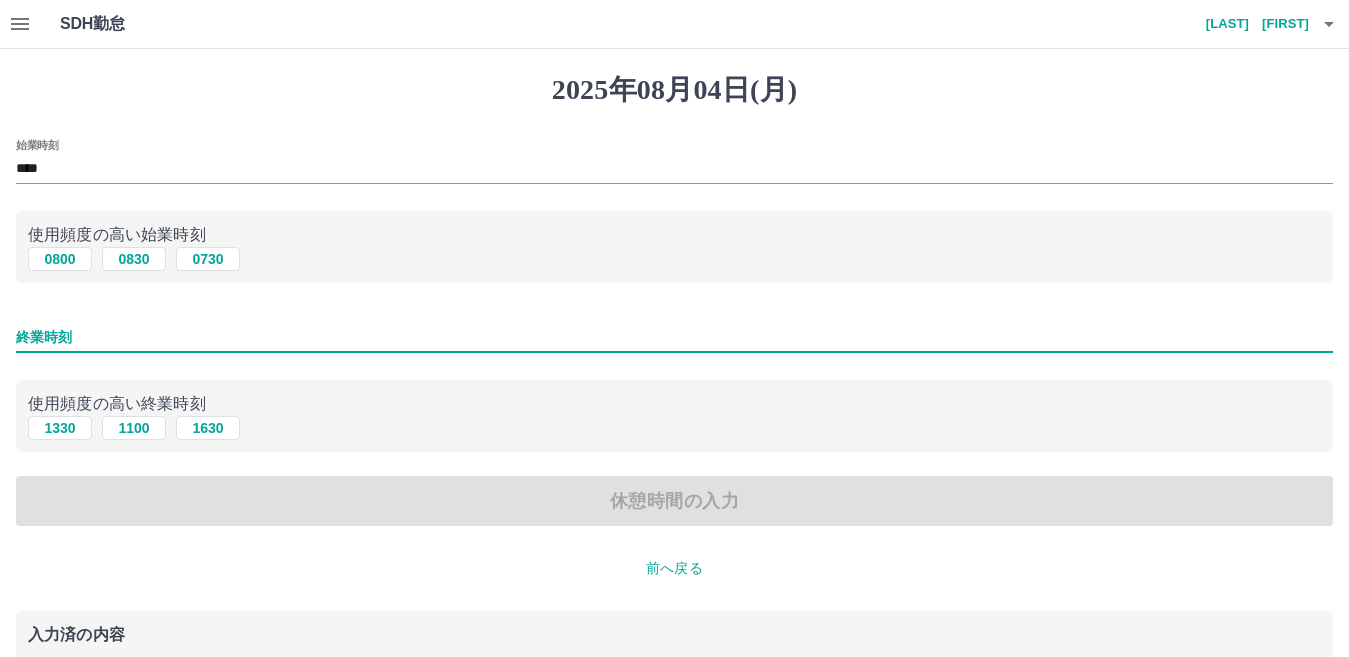 type on "****" 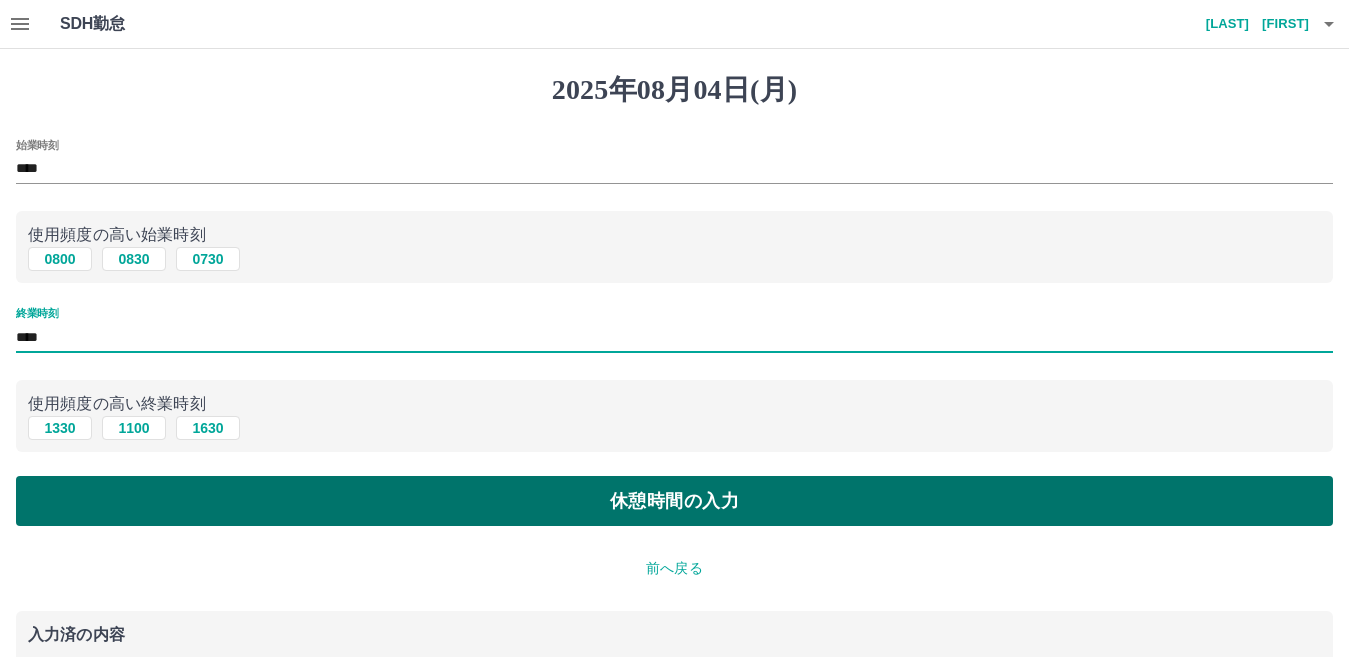 click on "休憩時間の入力" at bounding box center [674, 501] 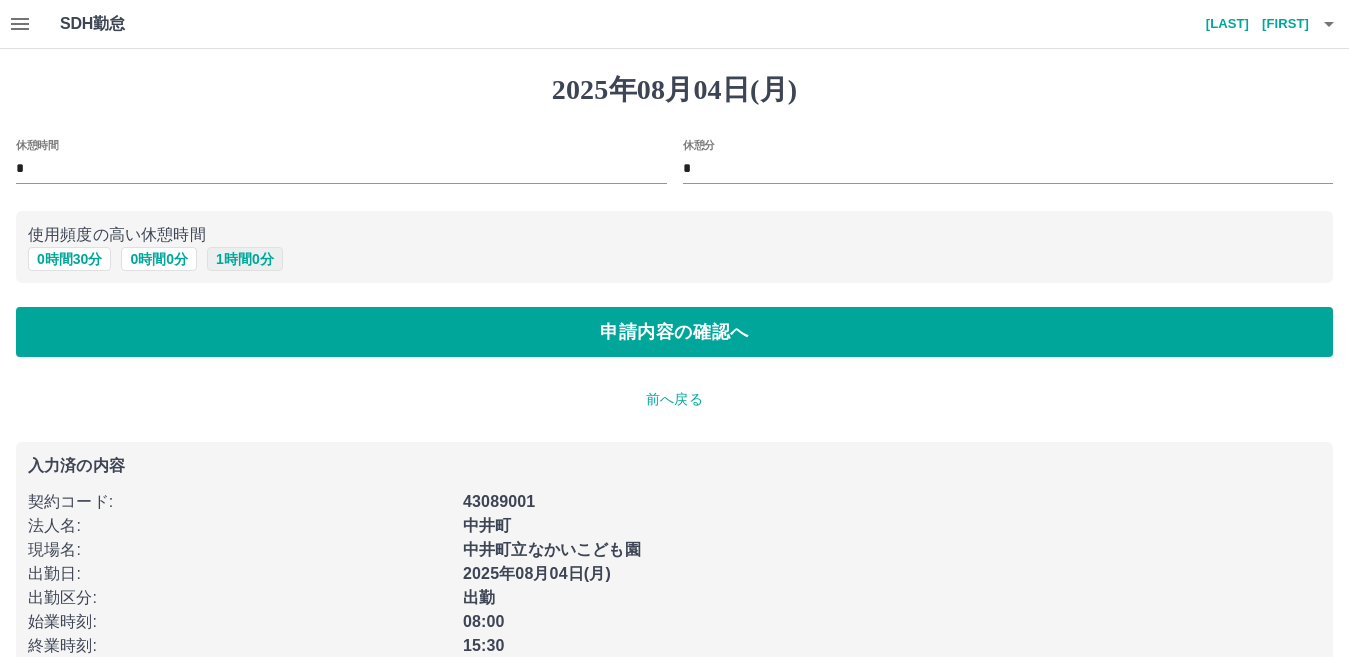 click on "1 時間 0 分" at bounding box center (245, 259) 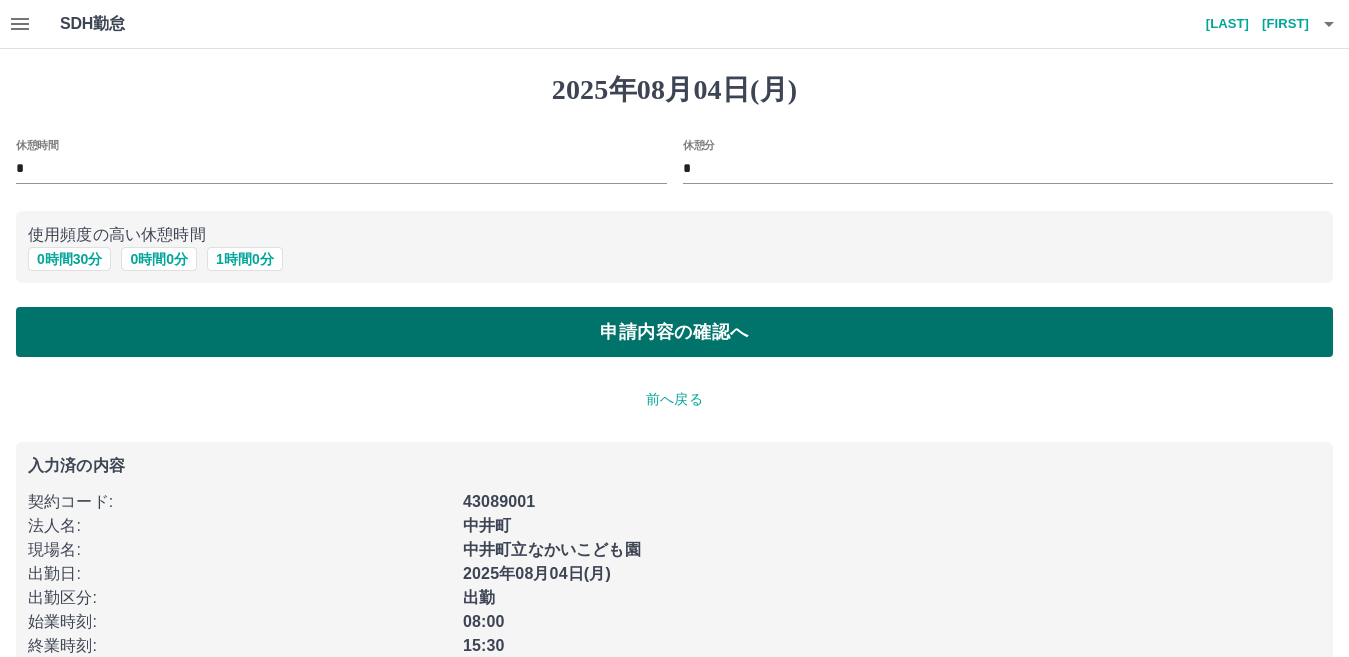 click on "申請内容の確認へ" at bounding box center (674, 332) 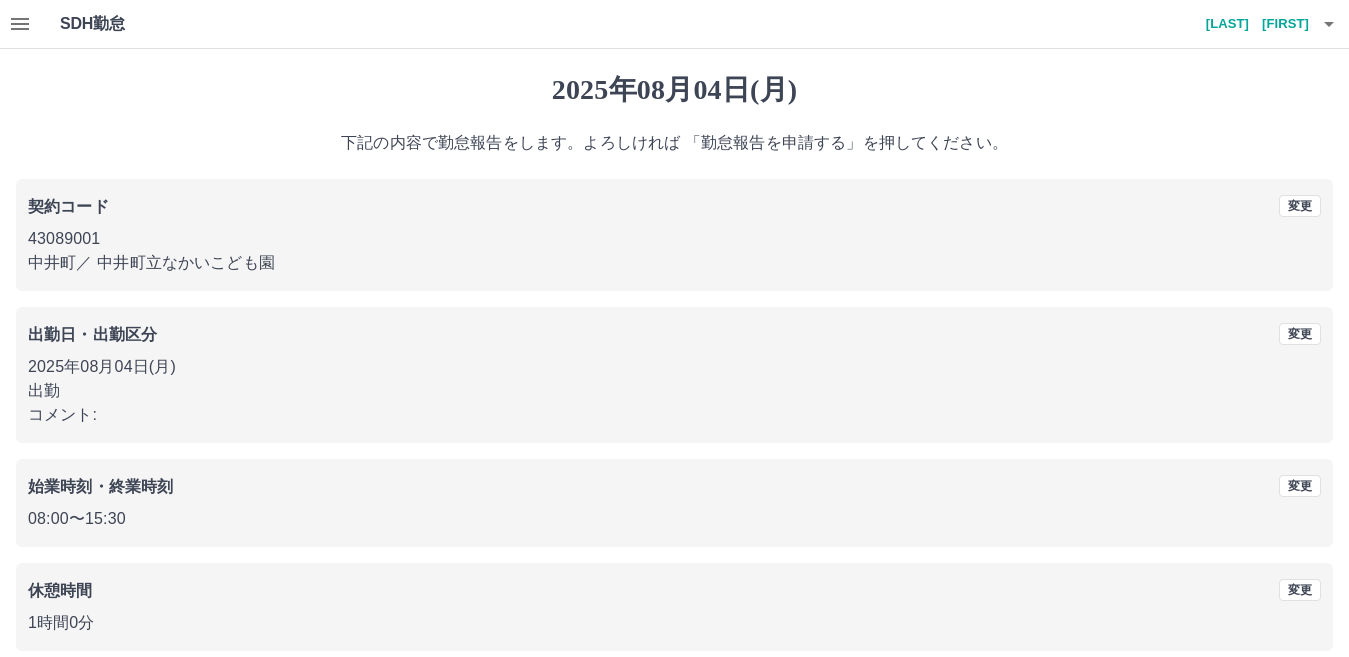 scroll, scrollTop: 92, scrollLeft: 0, axis: vertical 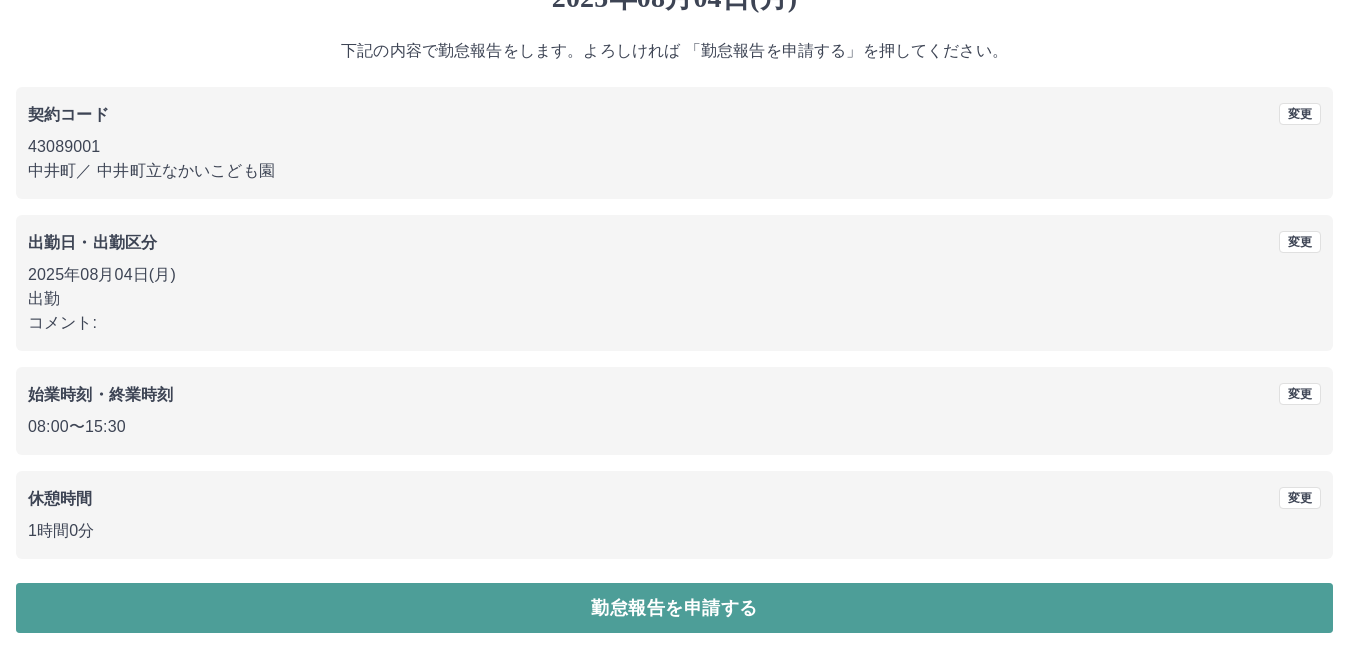 click on "勤怠報告を申請する" at bounding box center [674, 608] 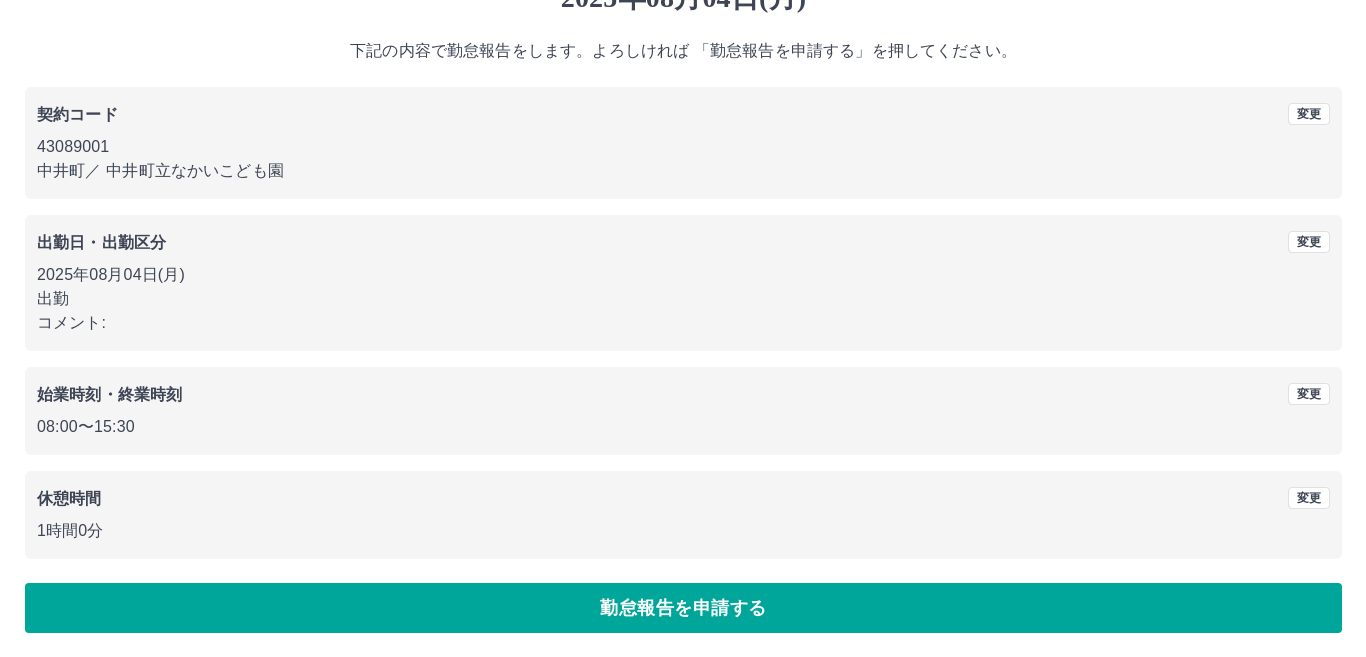scroll, scrollTop: 0, scrollLeft: 0, axis: both 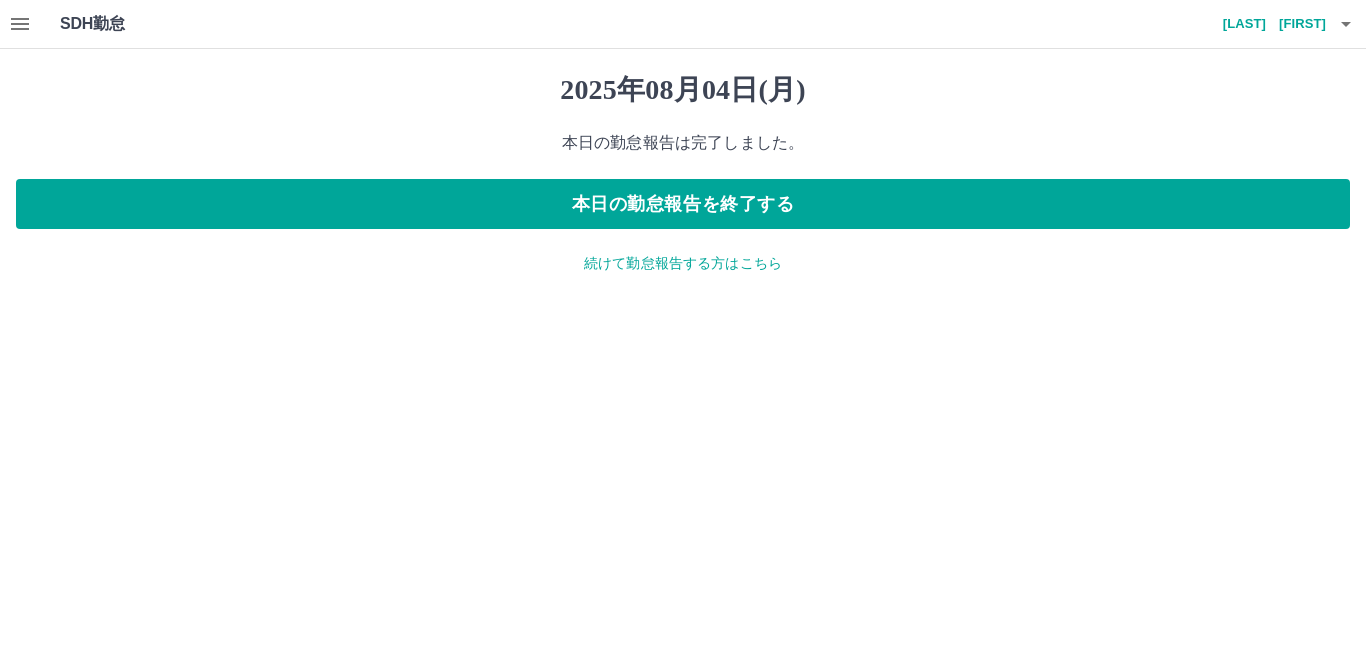 click on "続けて勤怠報告する方はこちら" at bounding box center [683, 263] 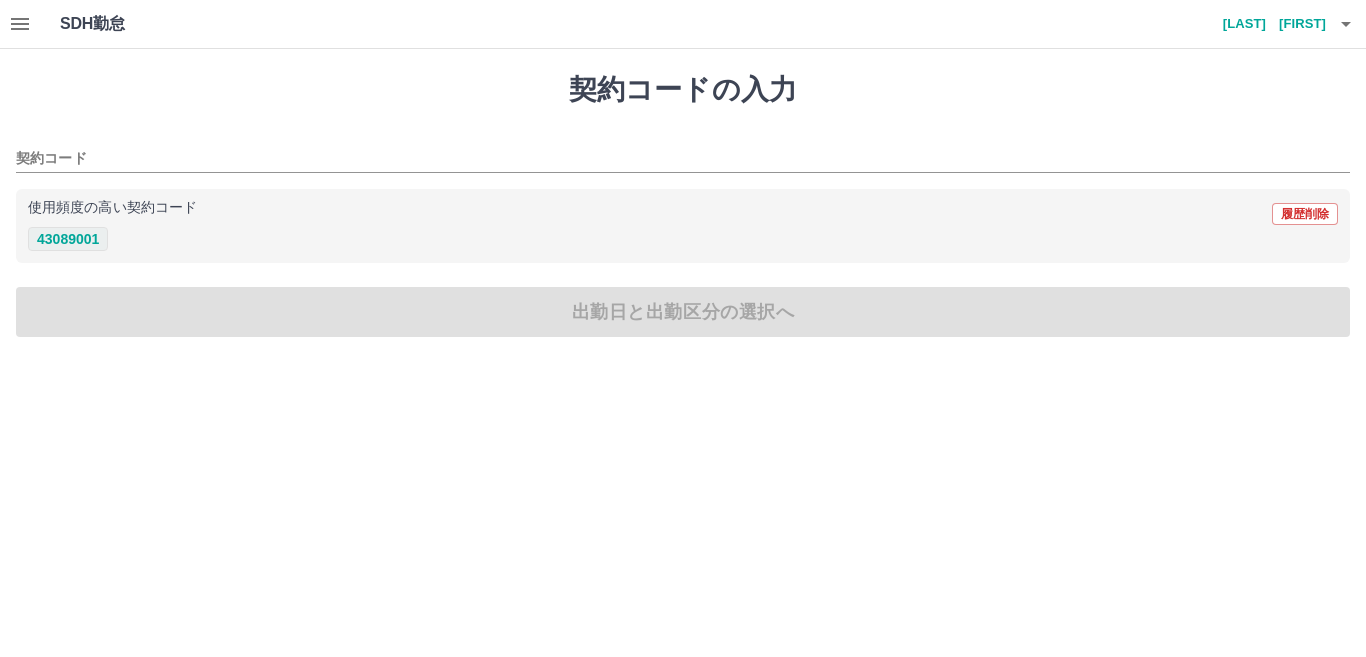 click on "43089001" at bounding box center [68, 239] 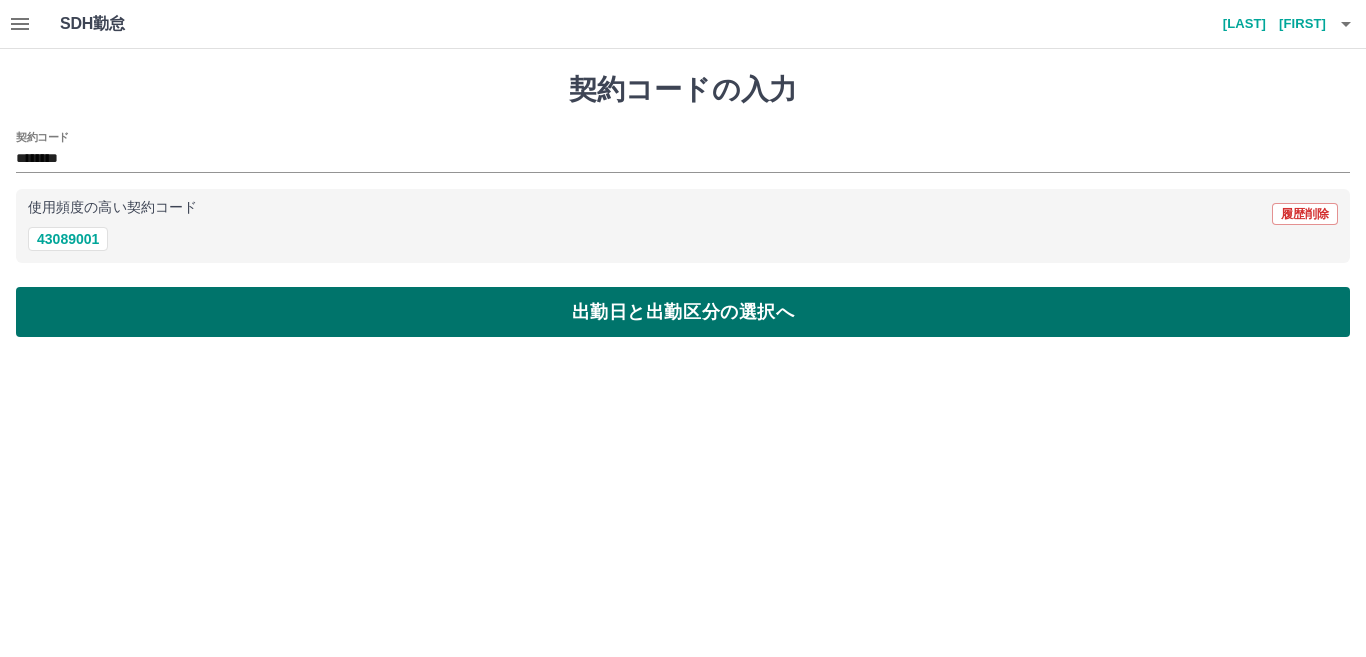 click on "出勤日と出勤区分の選択へ" at bounding box center (683, 312) 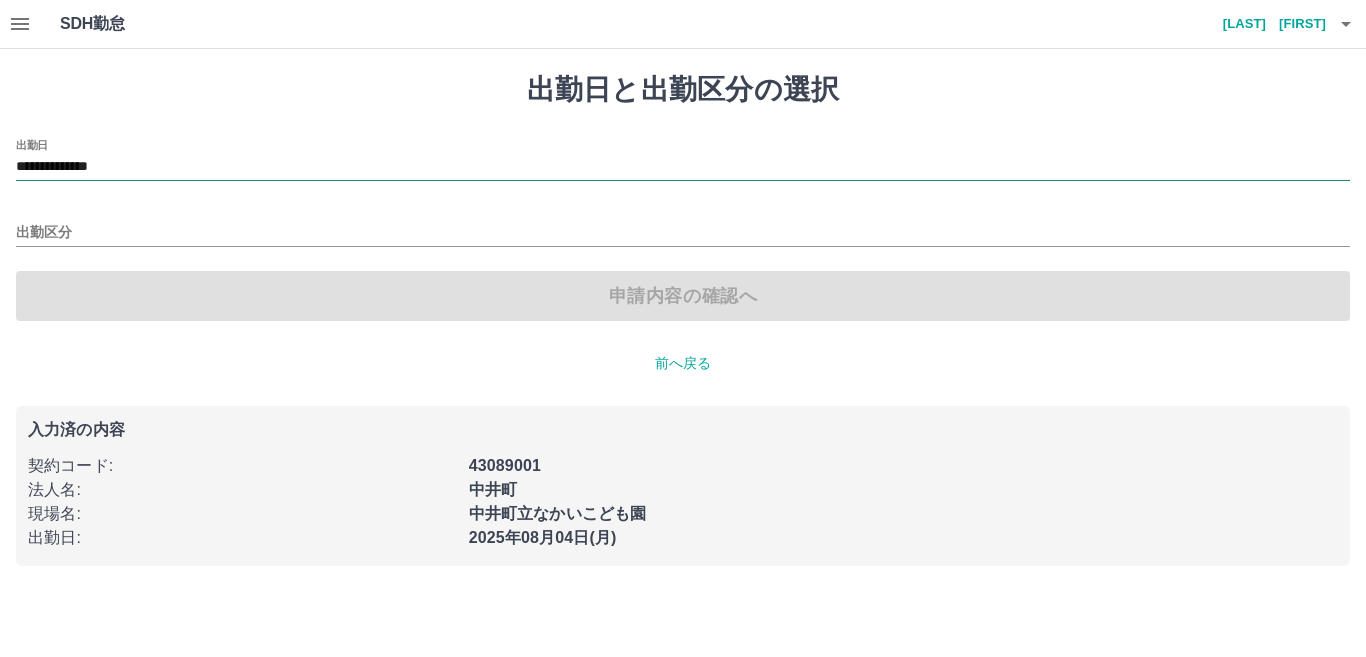 click on "**********" at bounding box center [683, 167] 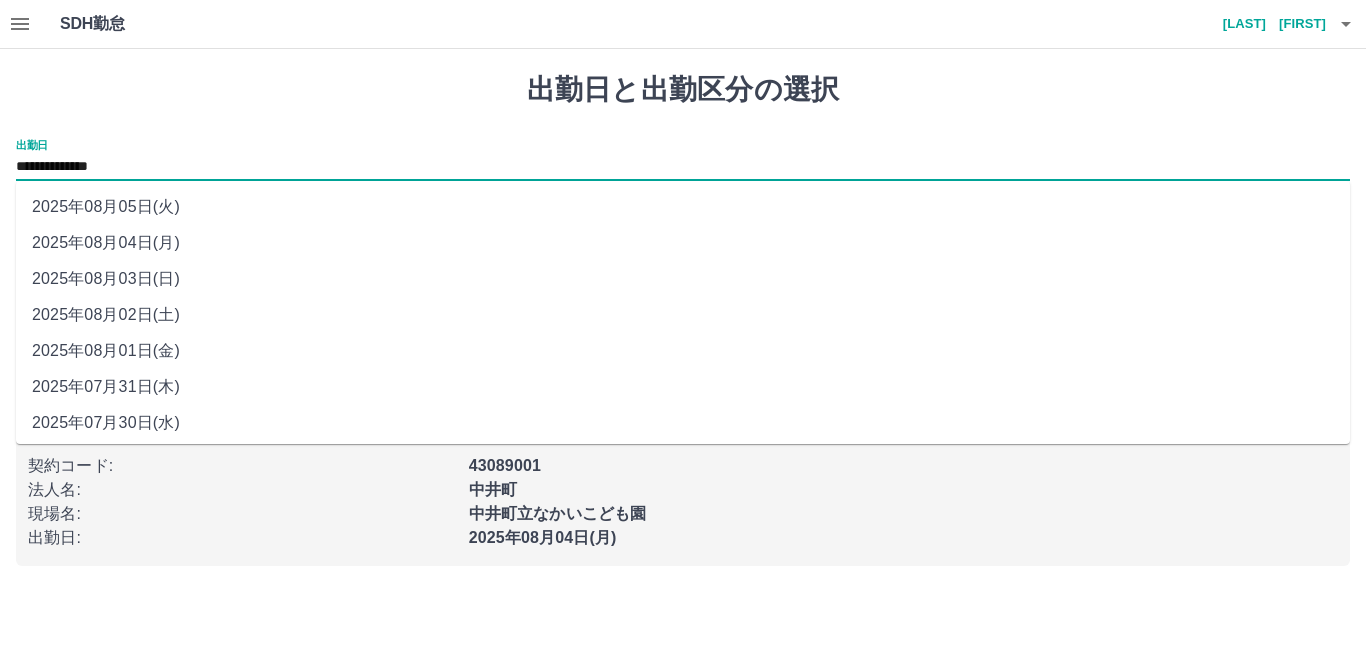 click on "2025年08月03日(日)" at bounding box center (683, 279) 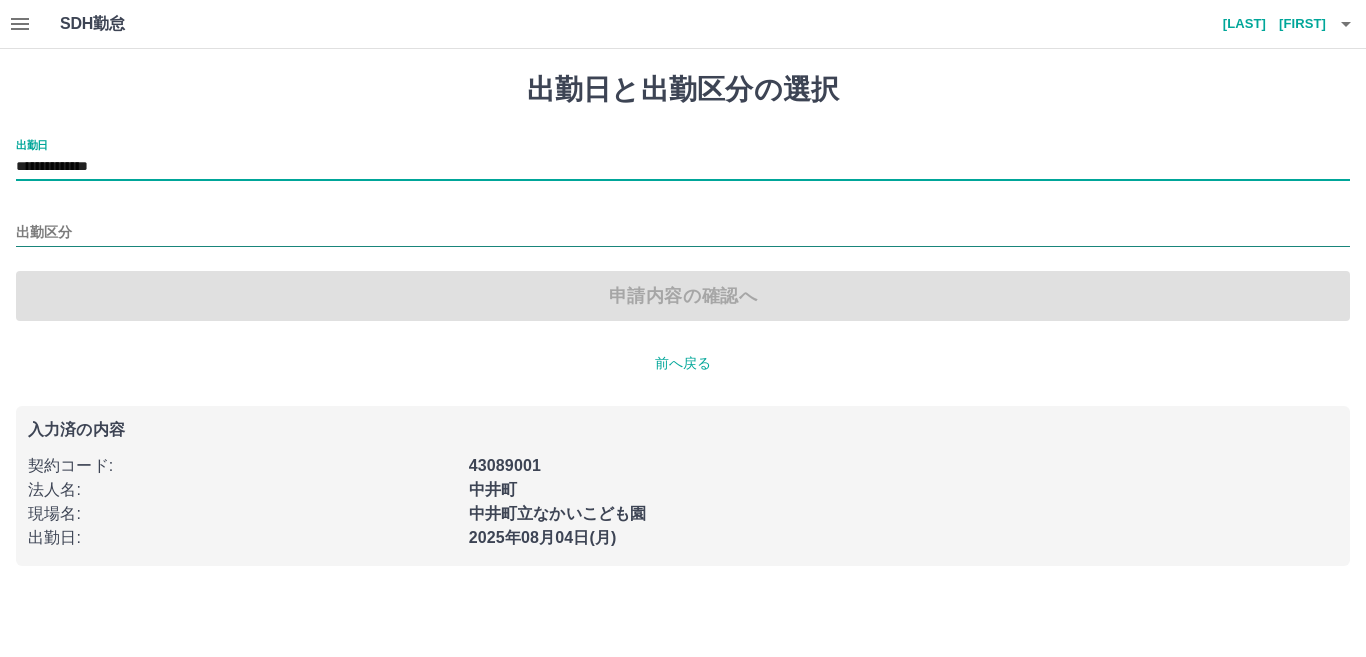 click on "出勤区分" at bounding box center (683, 233) 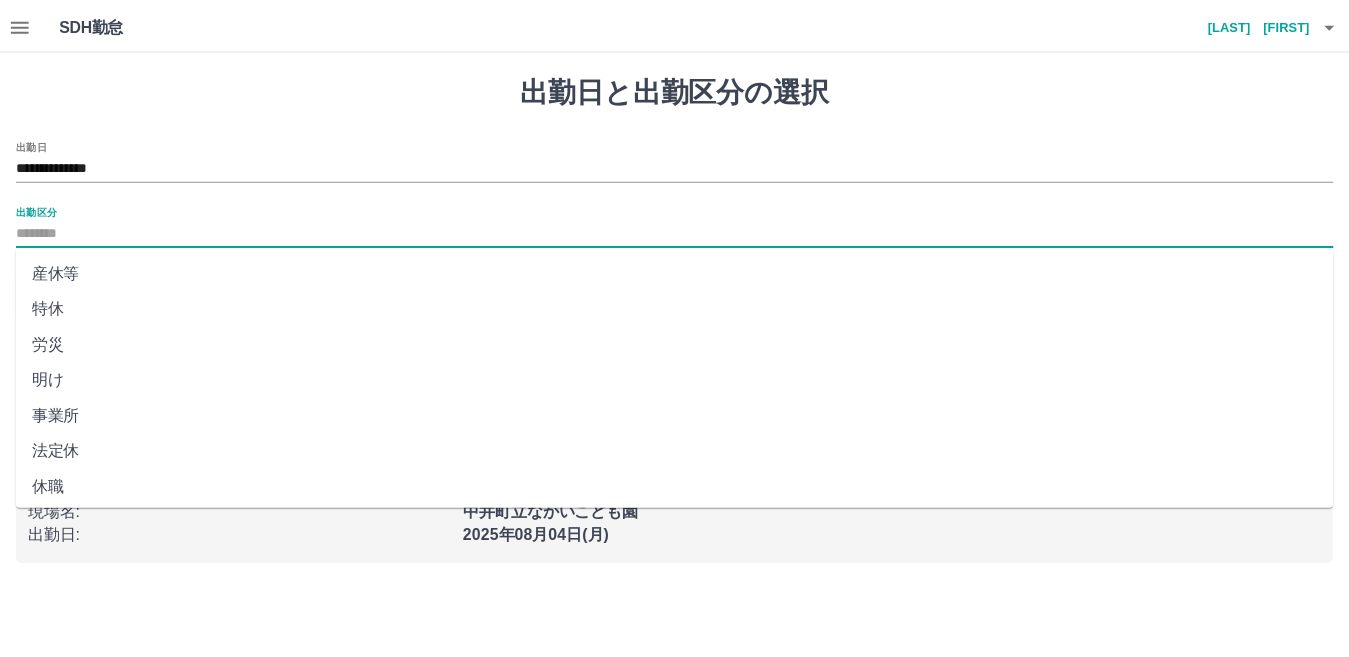 scroll, scrollTop: 401, scrollLeft: 0, axis: vertical 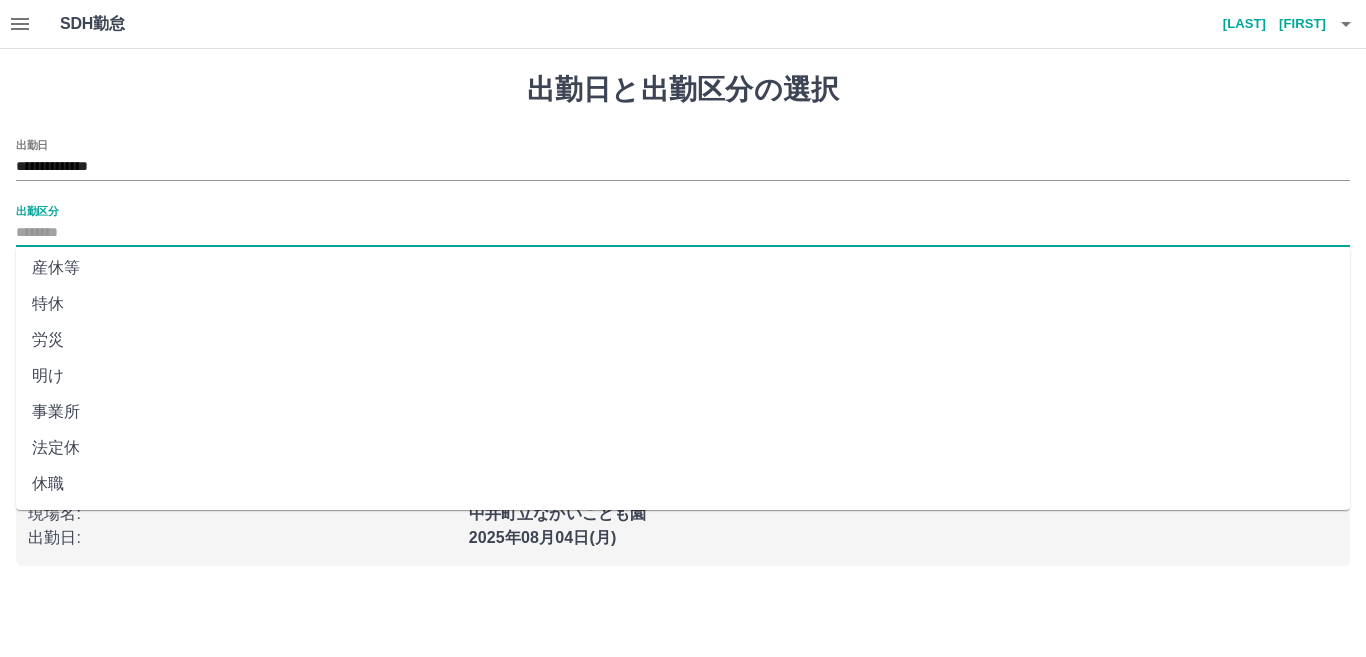 click on "法定休" at bounding box center (683, 448) 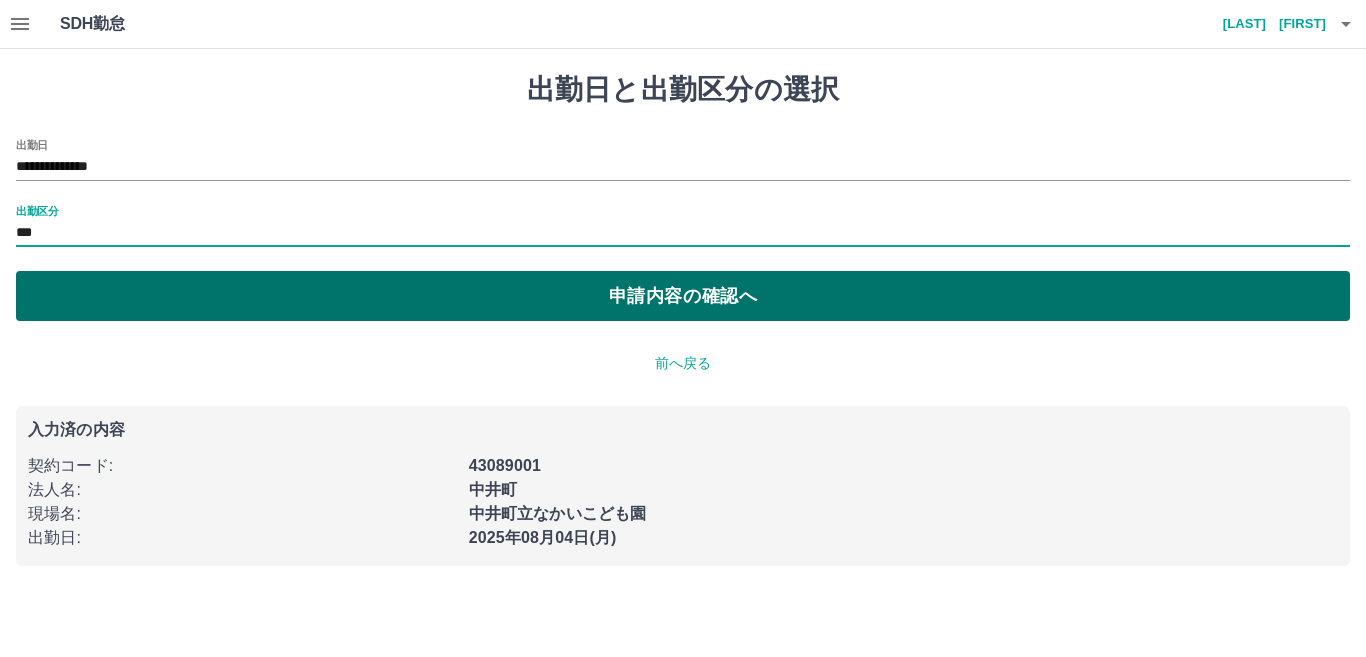 click on "申請内容の確認へ" at bounding box center (683, 296) 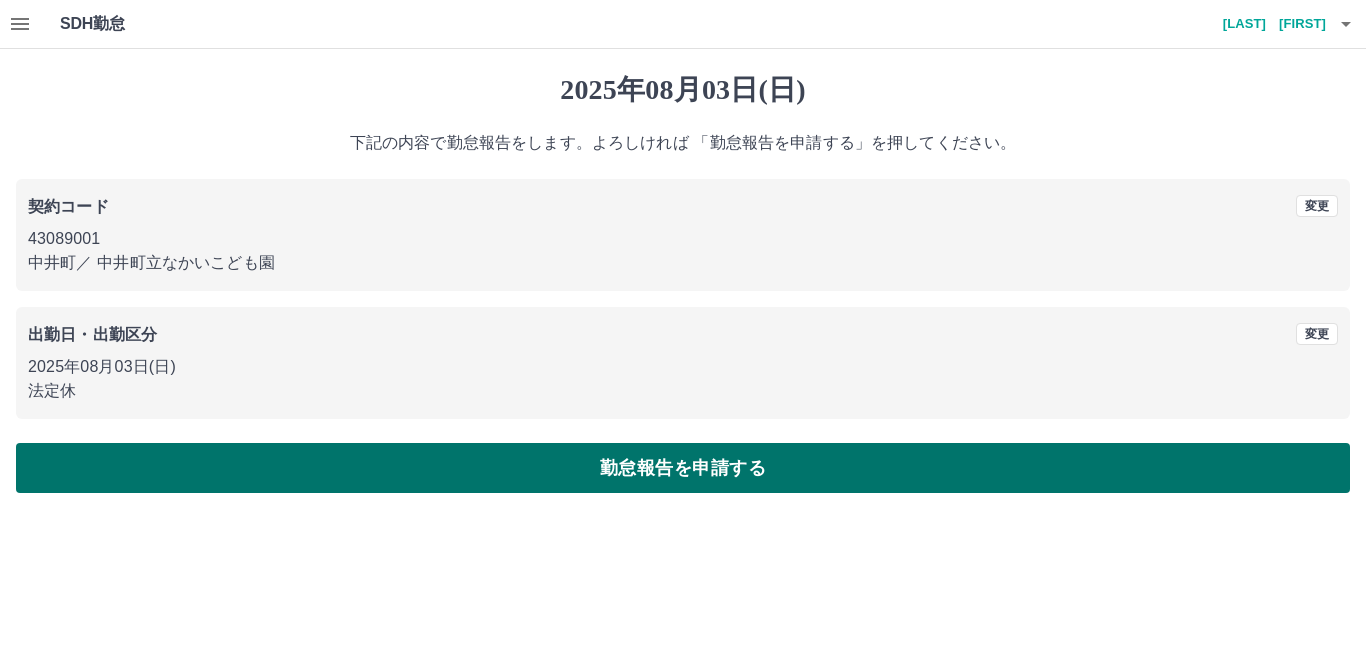 click on "勤怠報告を申請する" at bounding box center [683, 468] 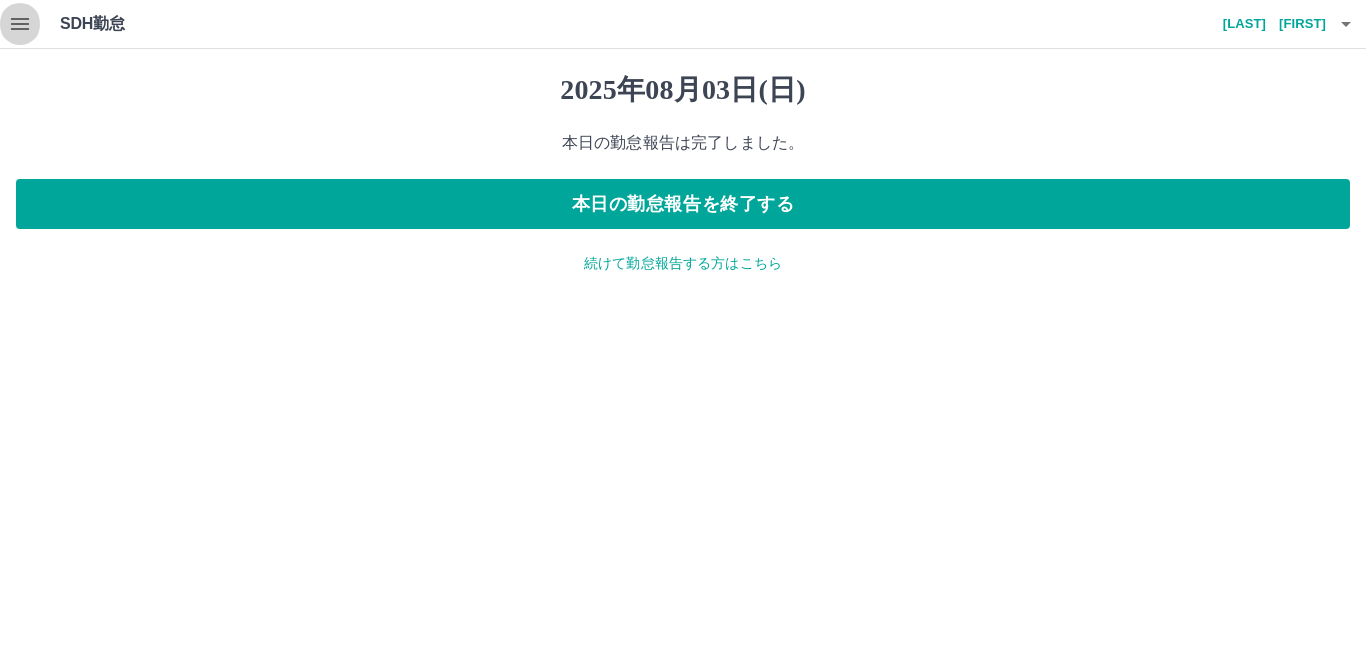 click 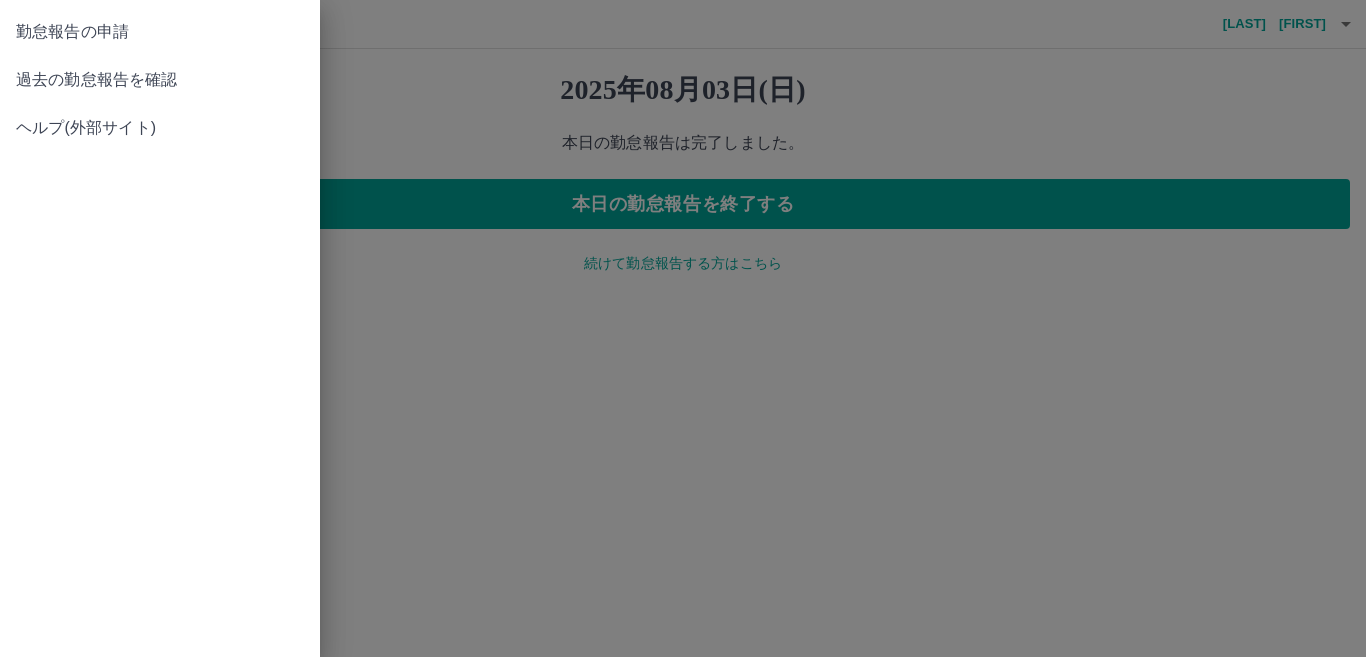 click on "過去の勤怠報告を確認" at bounding box center (160, 80) 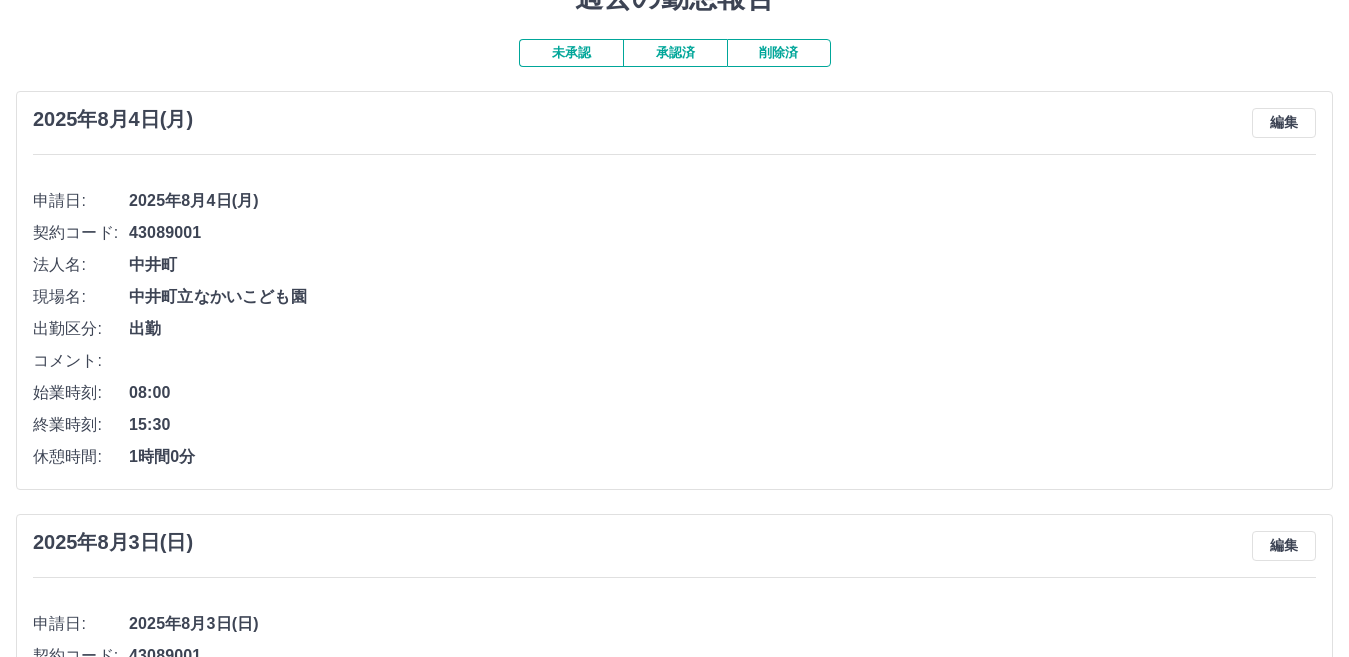 scroll, scrollTop: 0, scrollLeft: 0, axis: both 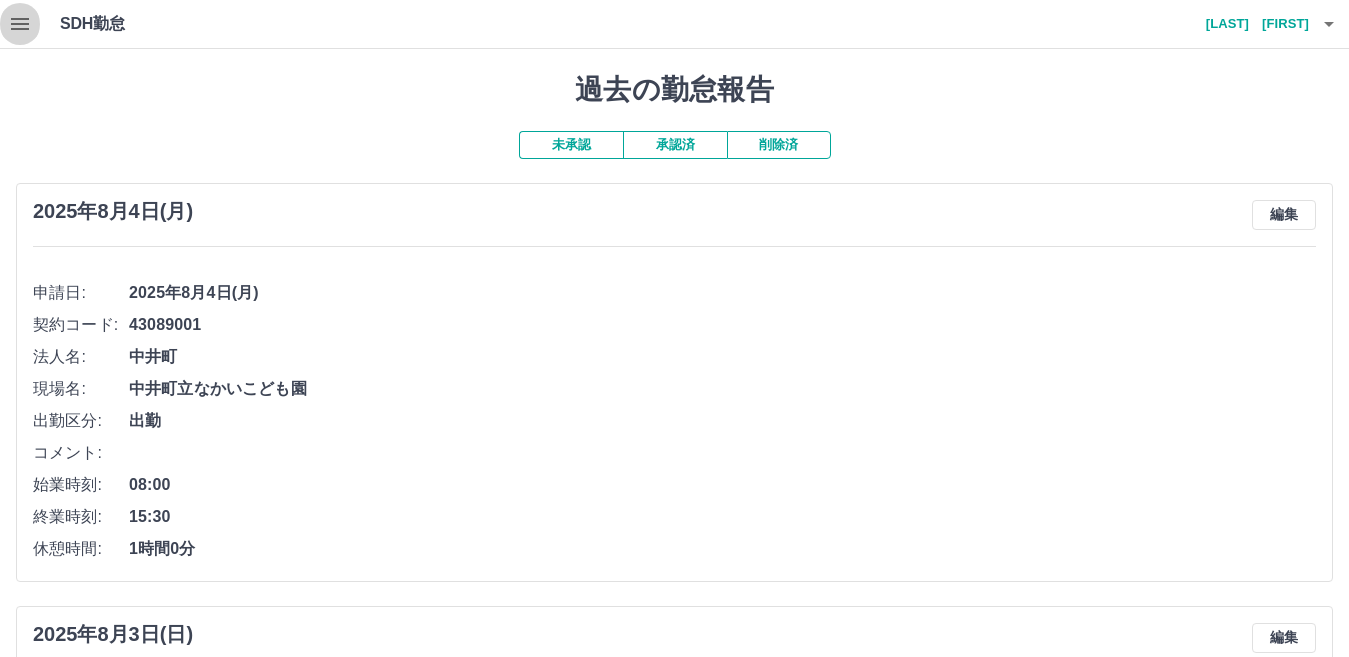 click 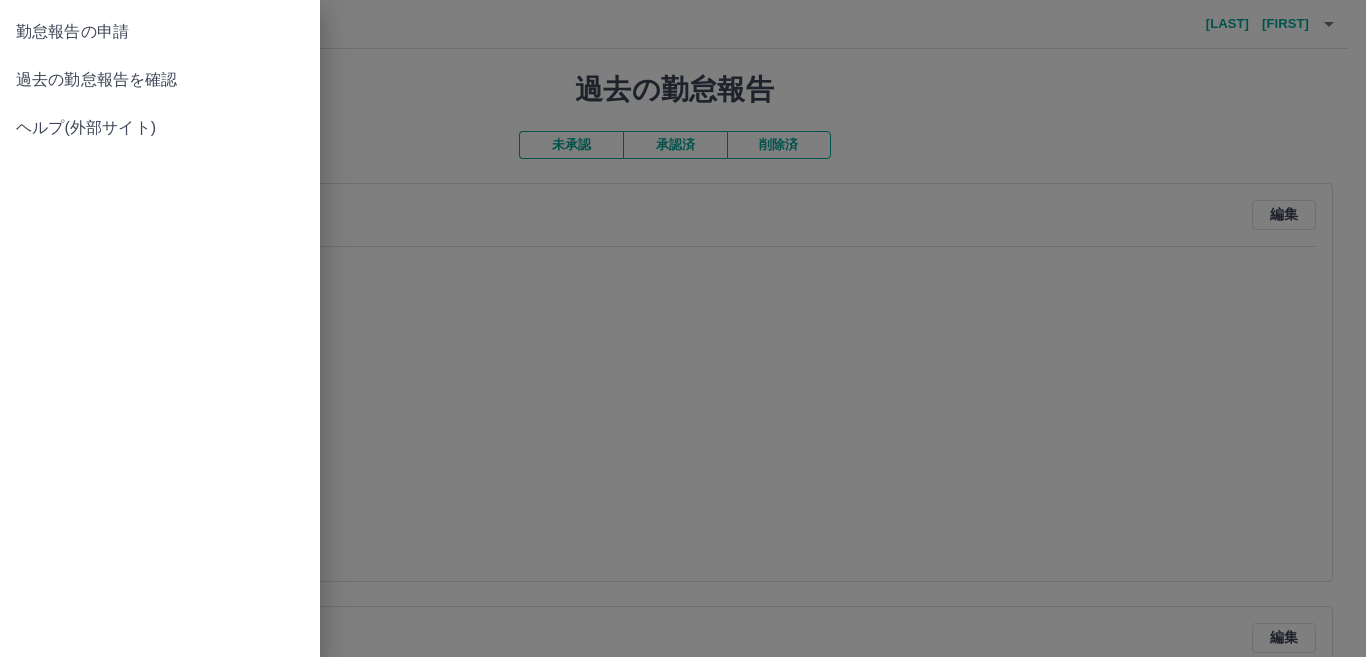 click at bounding box center [683, 328] 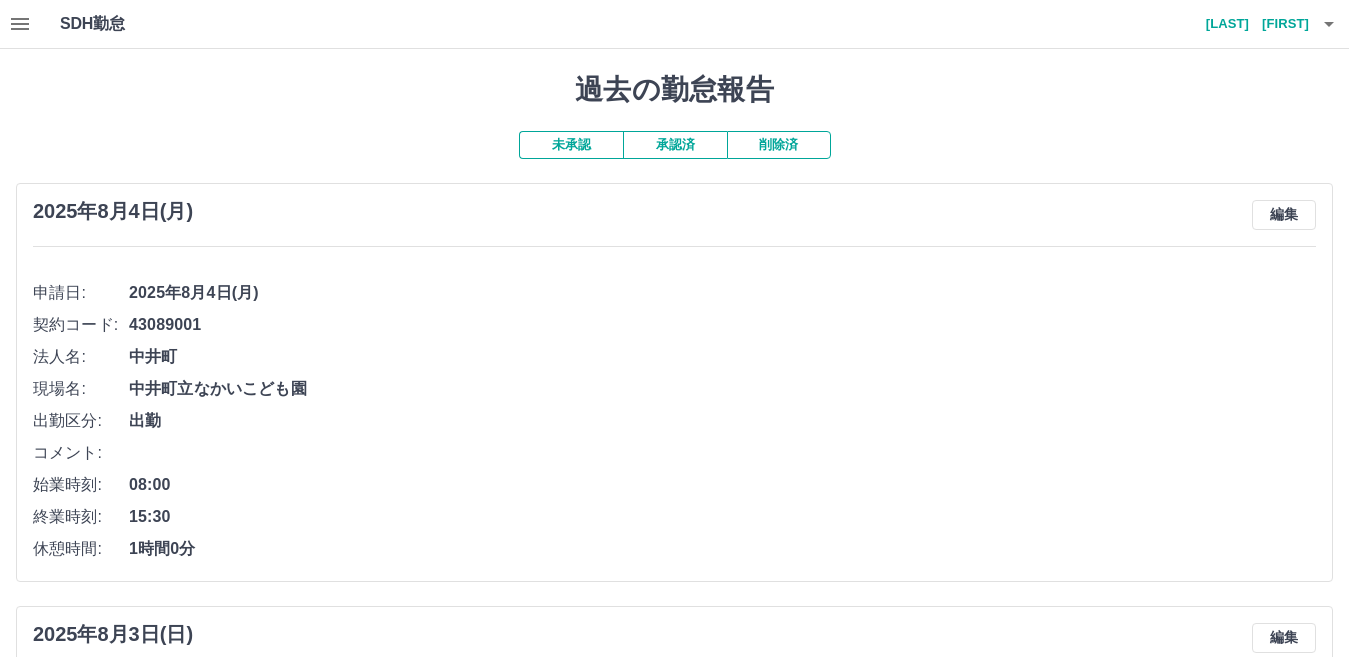 click on "承認済" at bounding box center [675, 145] 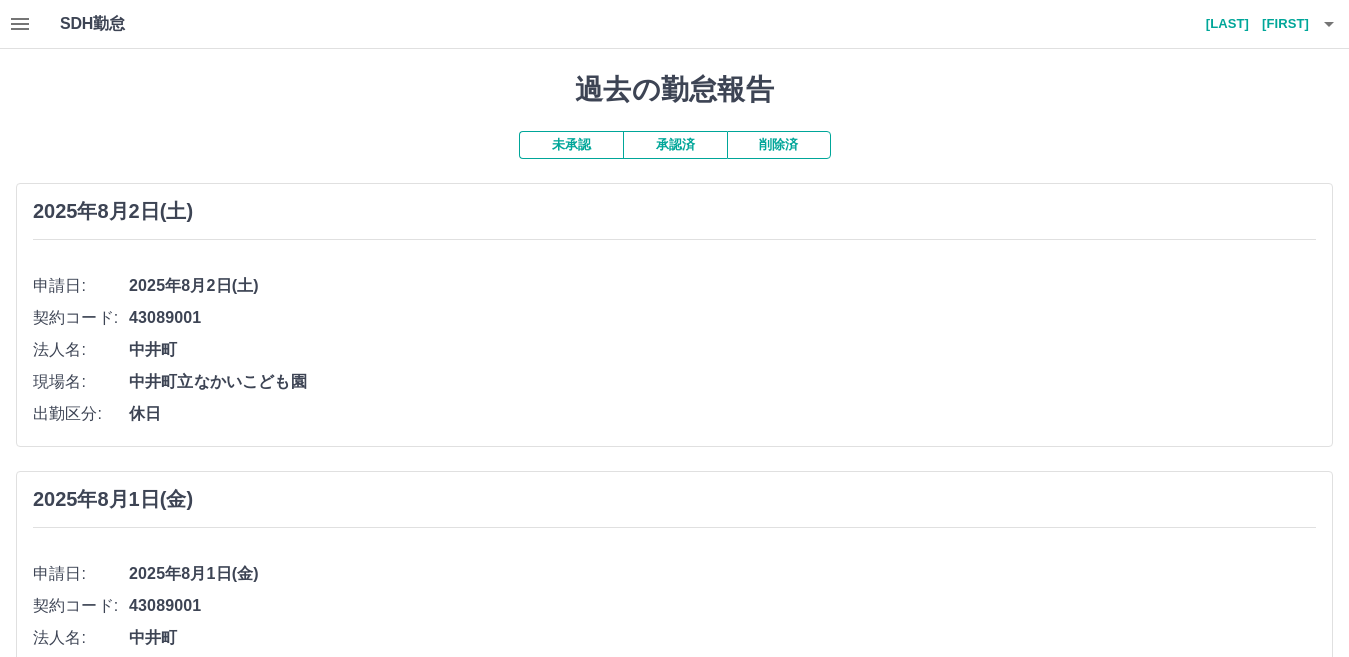 click at bounding box center [674, 328] 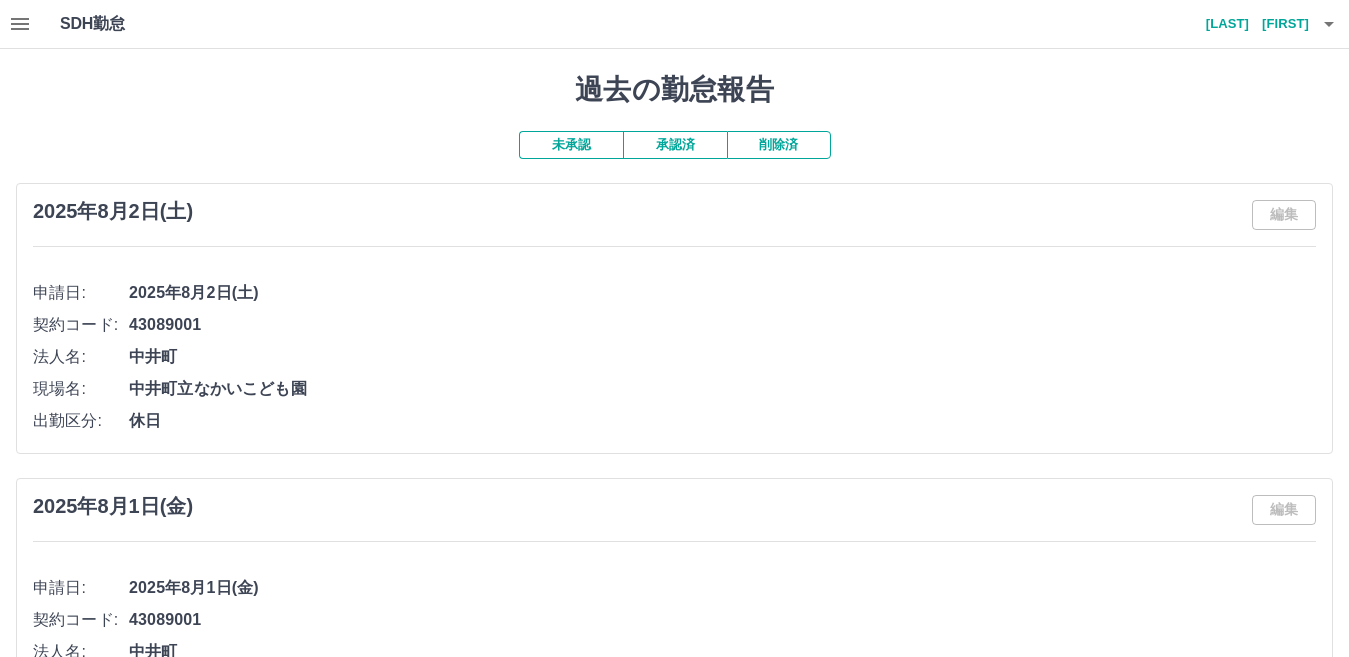 click on "承認済" at bounding box center (675, 145) 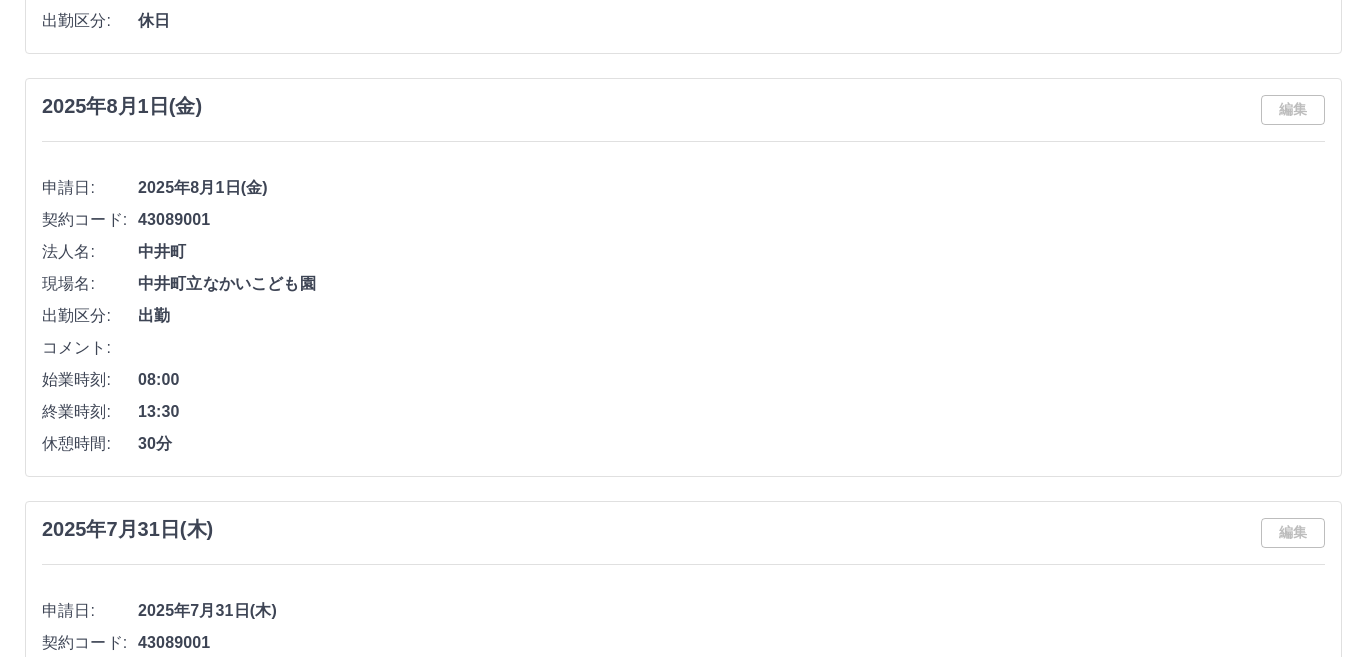 scroll, scrollTop: 0, scrollLeft: 0, axis: both 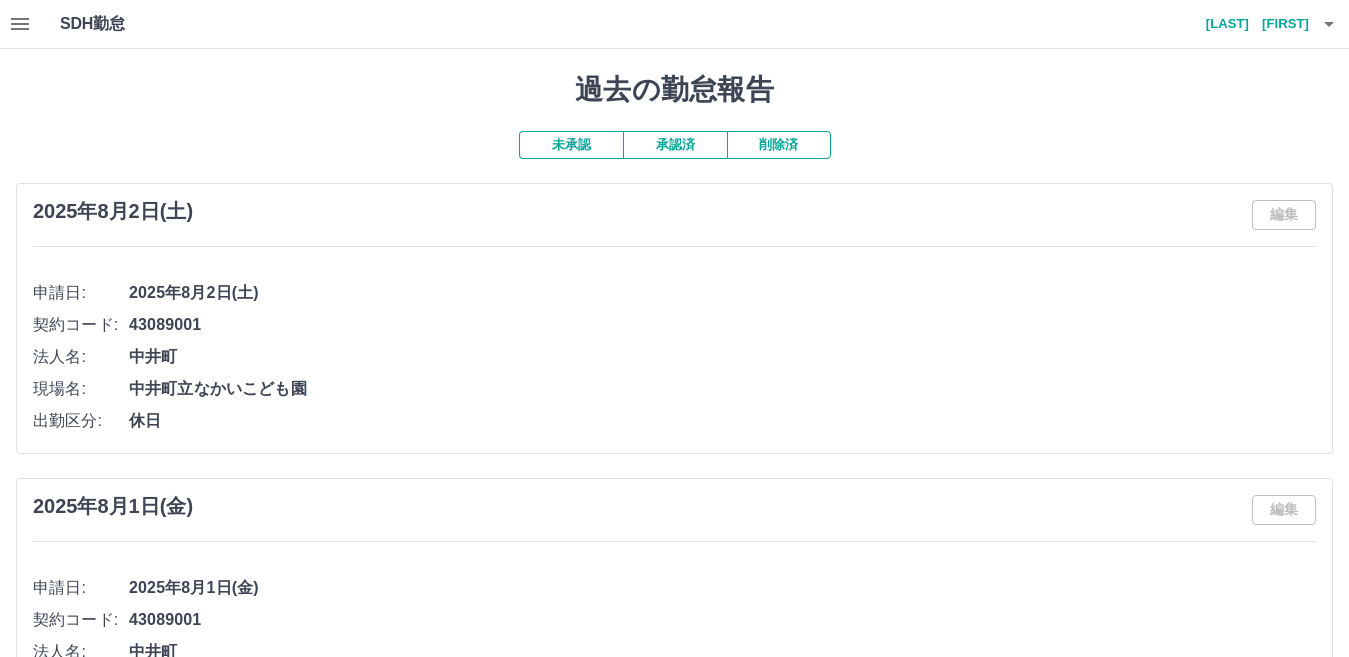 click 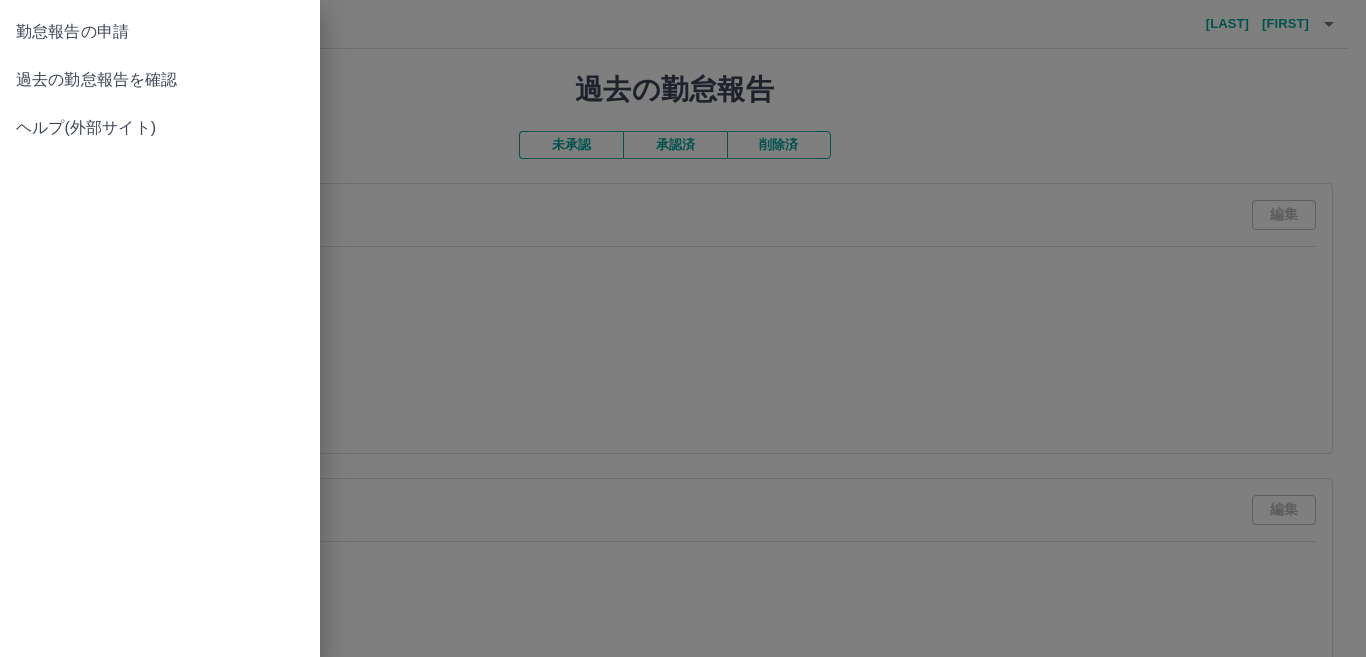 click at bounding box center (683, 328) 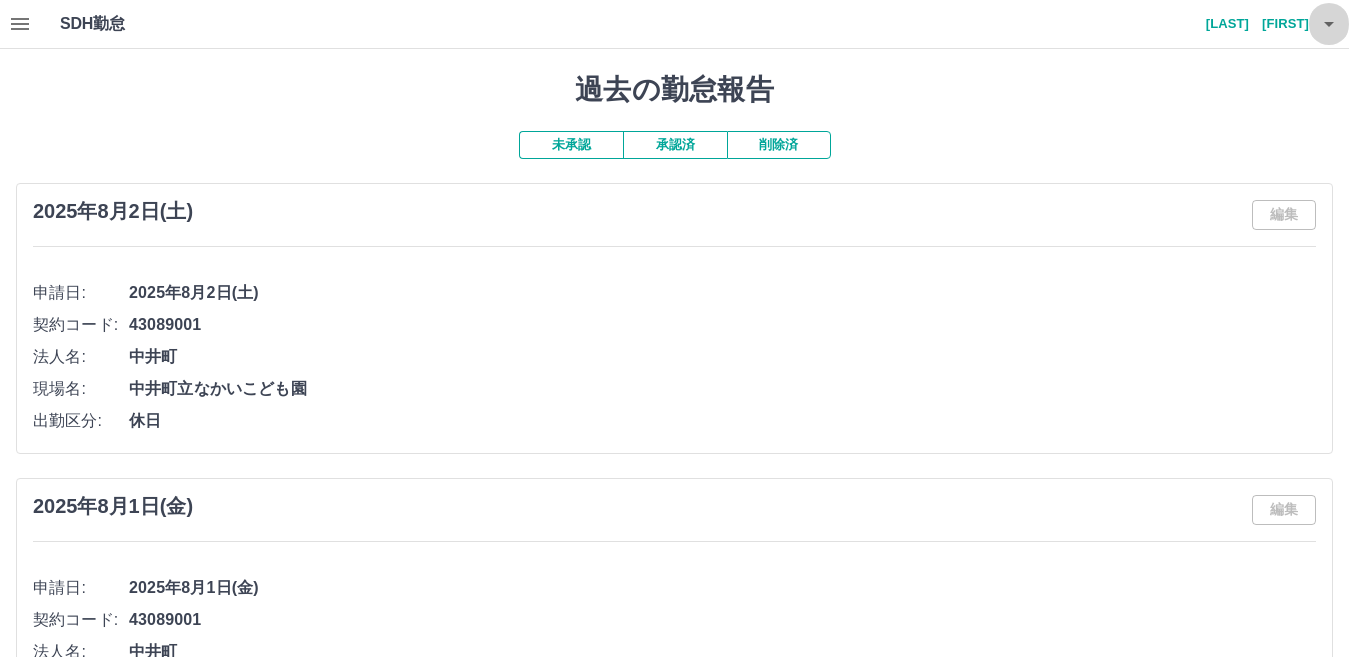 click 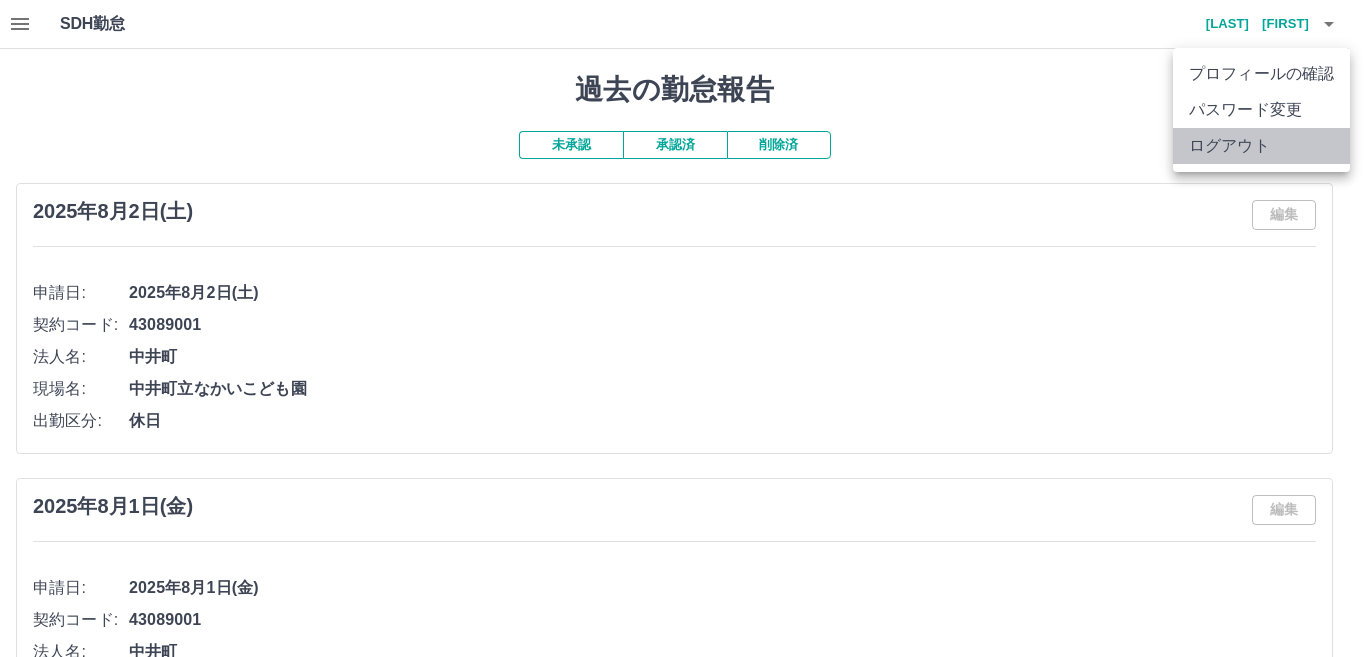 click on "ログアウト" at bounding box center (1261, 146) 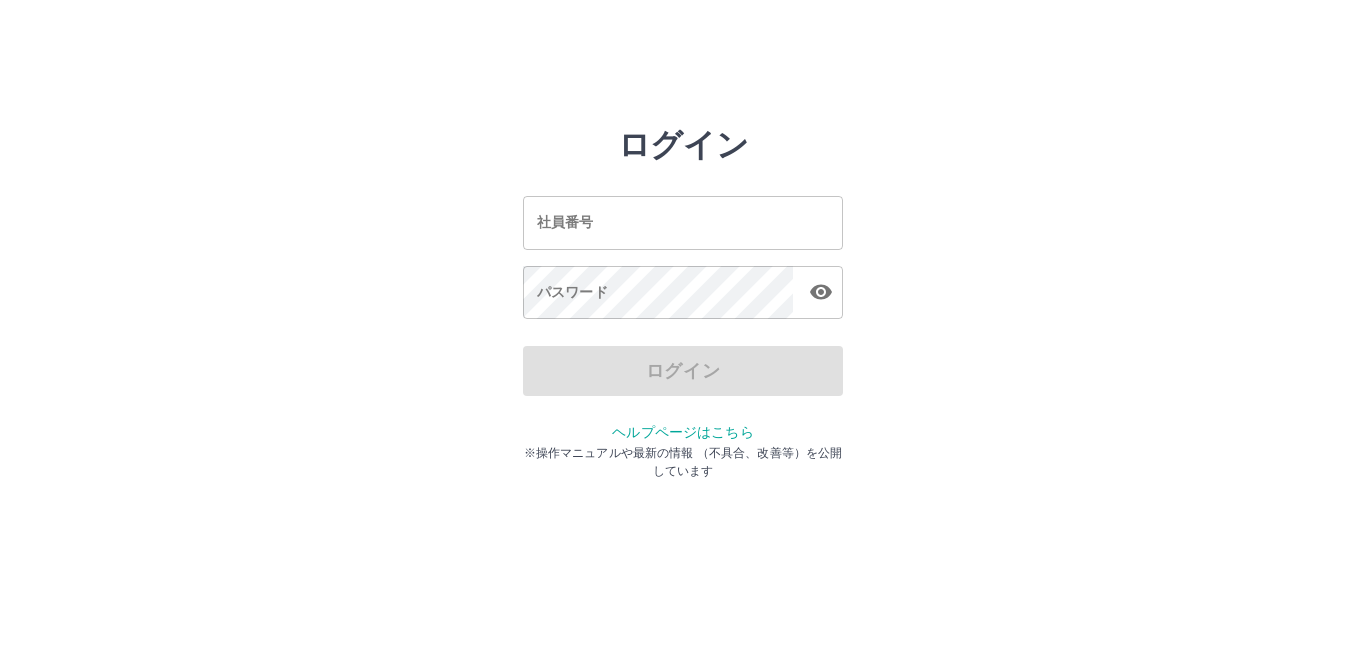 scroll, scrollTop: 0, scrollLeft: 0, axis: both 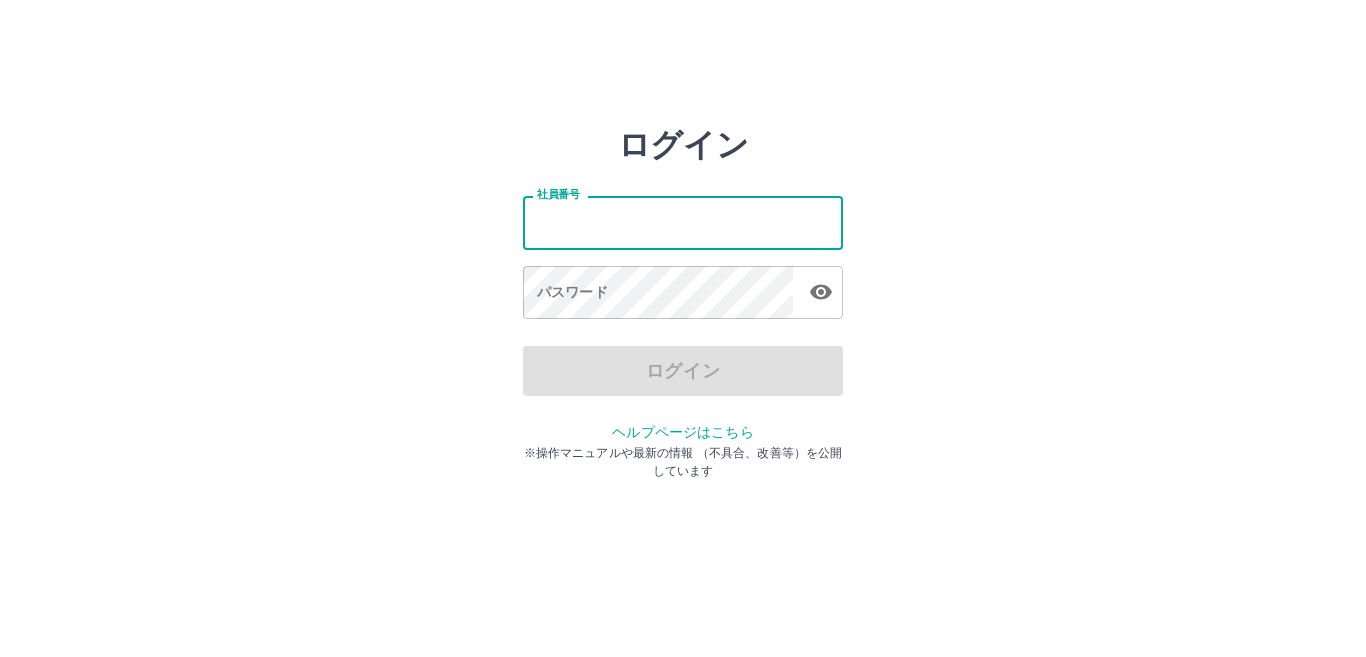click on "社員番号" at bounding box center (683, 222) 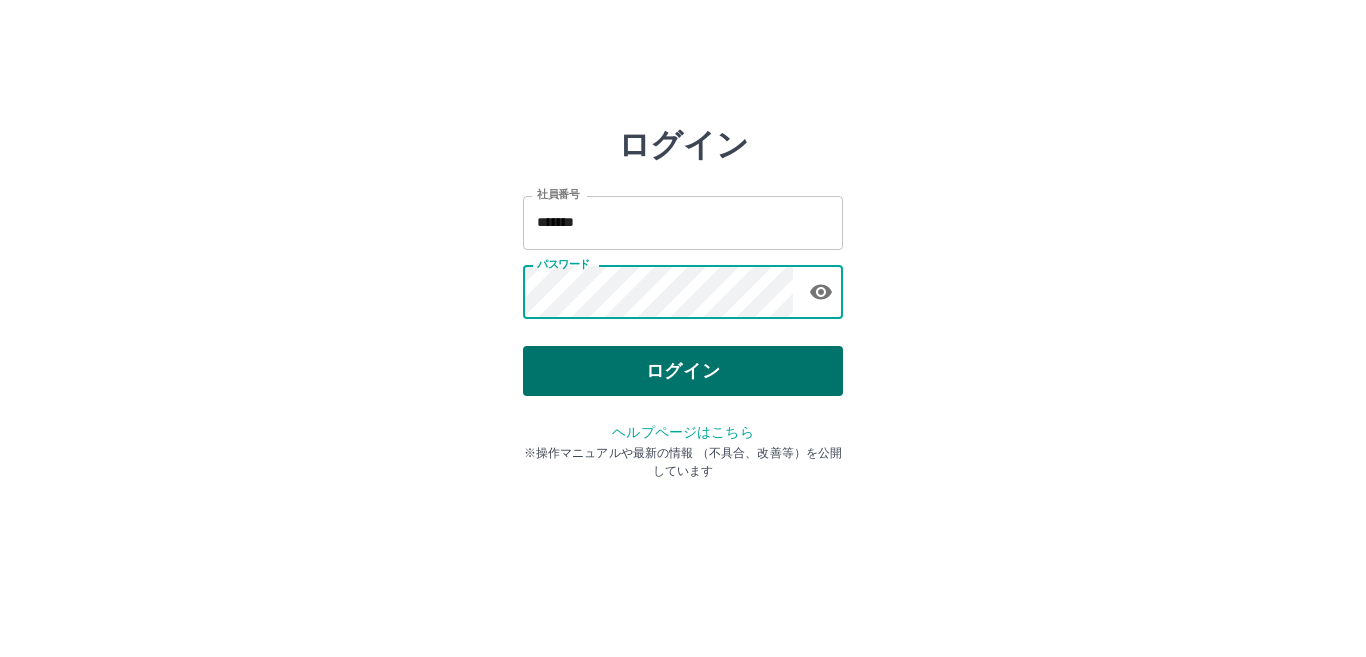 click on "ログイン" at bounding box center [683, 371] 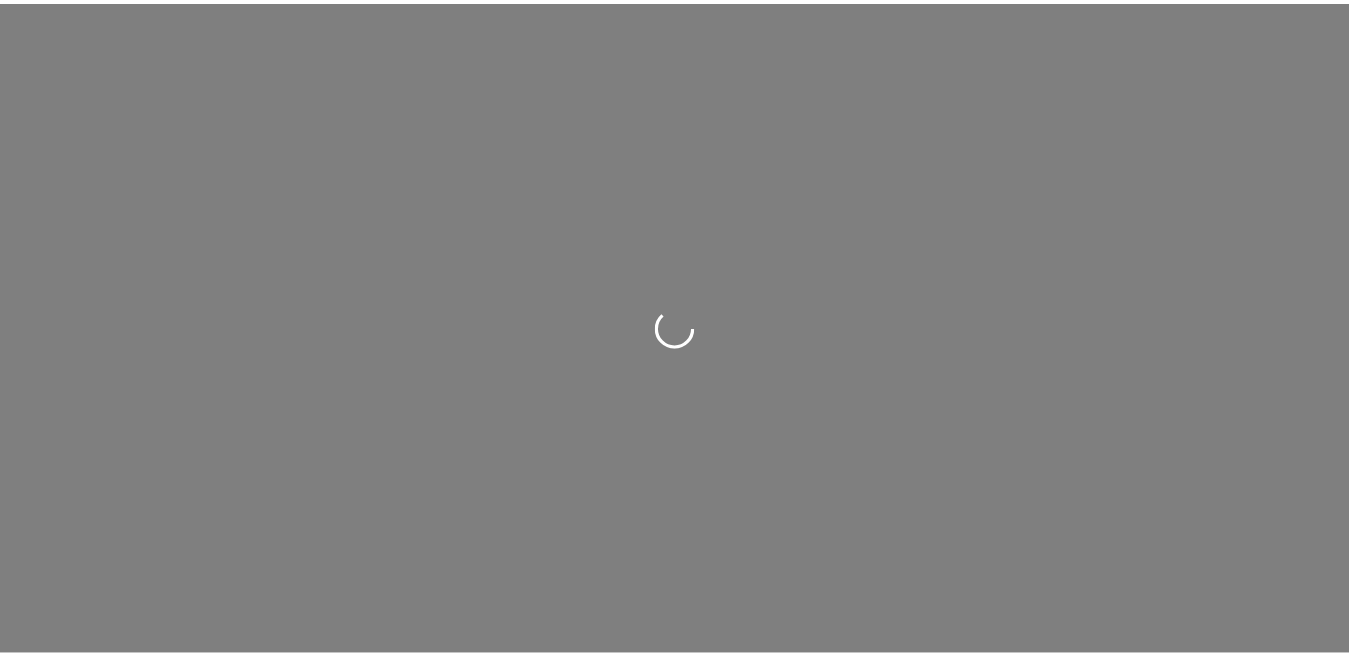 scroll, scrollTop: 0, scrollLeft: 0, axis: both 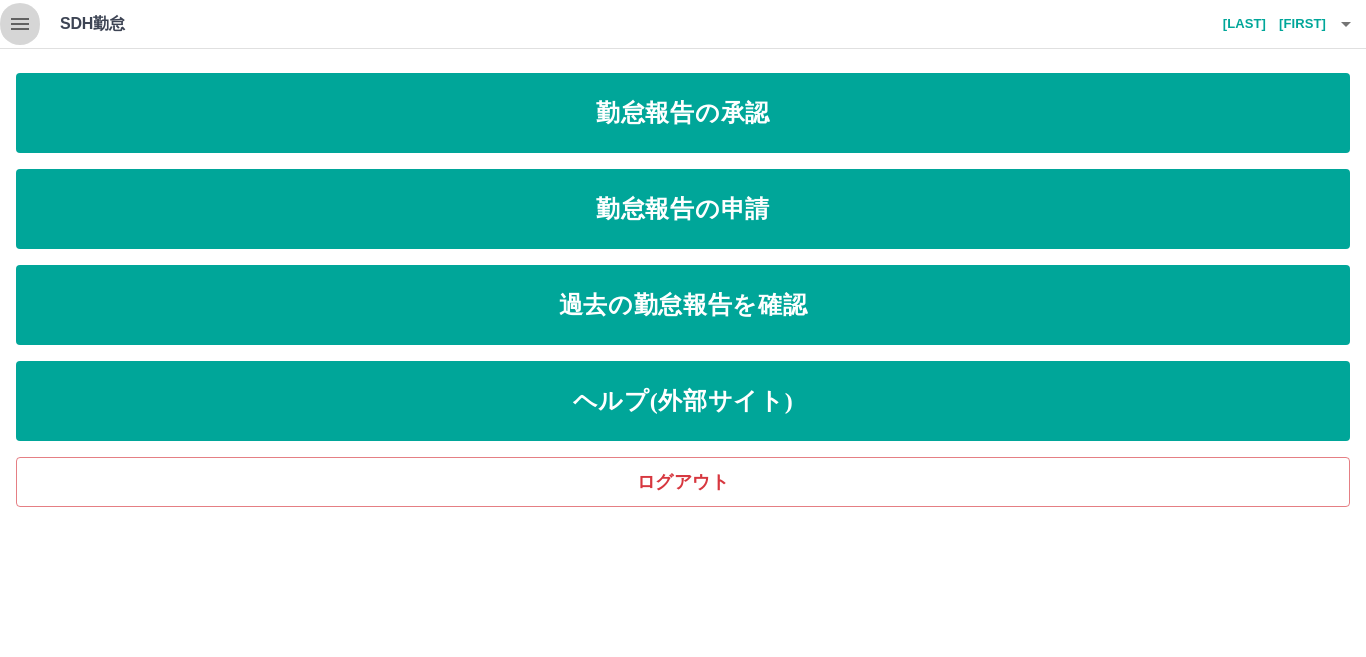 click at bounding box center [20, 24] 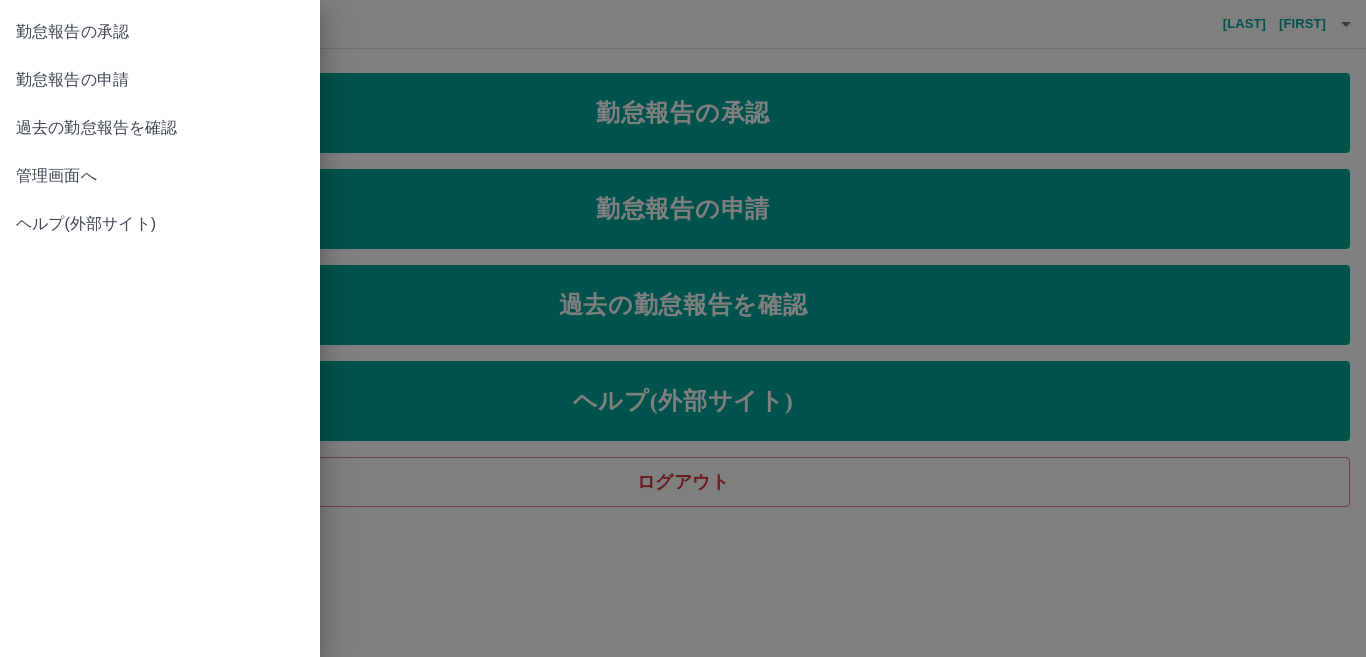 click on "管理画面へ" at bounding box center [160, 176] 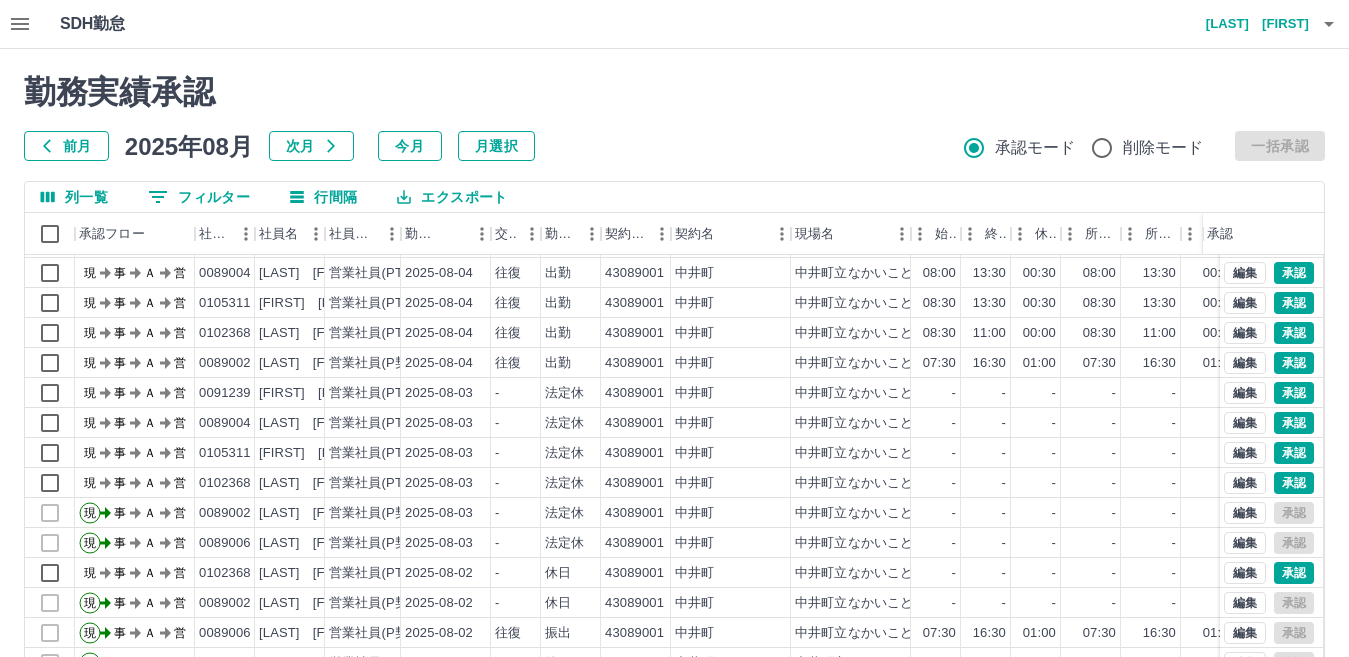 scroll, scrollTop: 104, scrollLeft: 0, axis: vertical 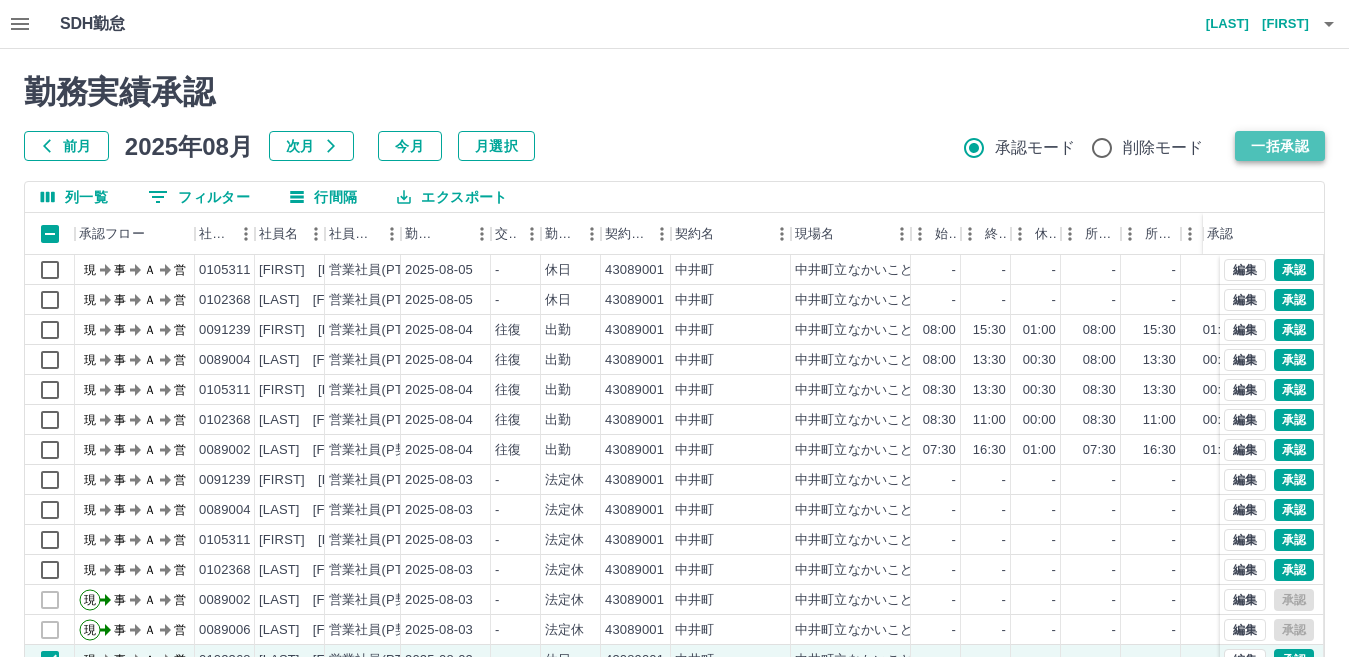 click on "一括承認" at bounding box center (1280, 146) 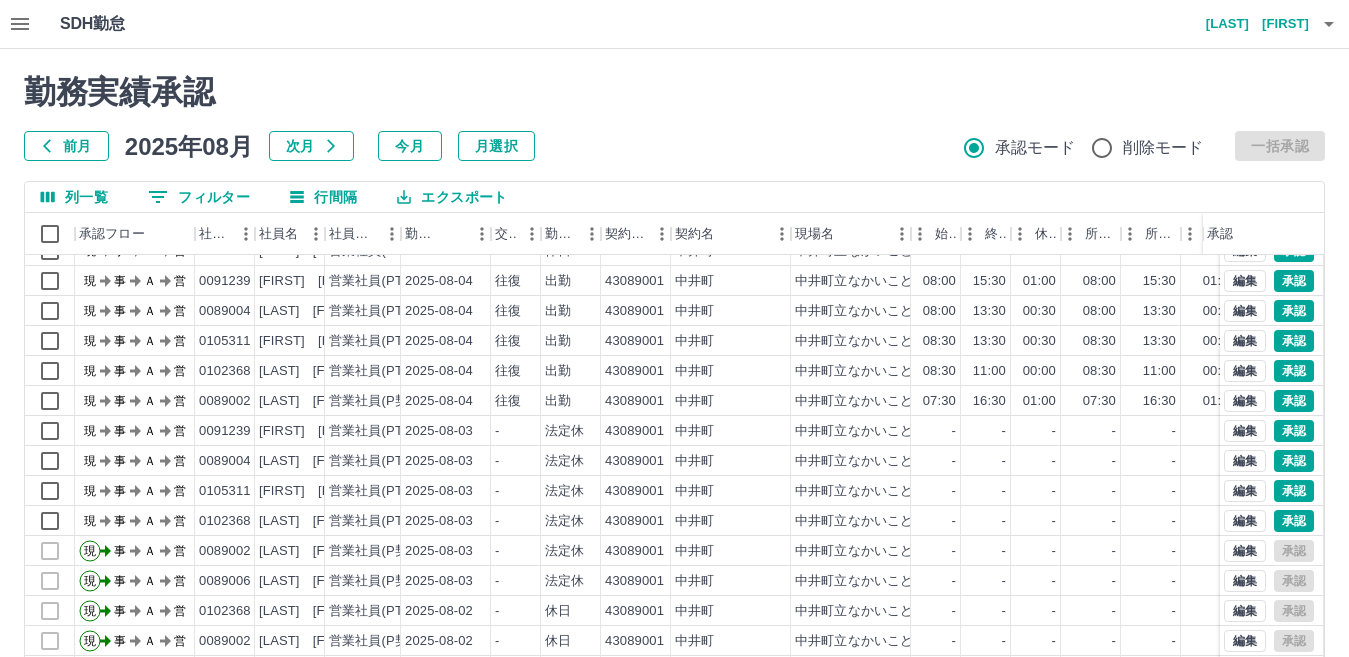 scroll, scrollTop: 0, scrollLeft: 0, axis: both 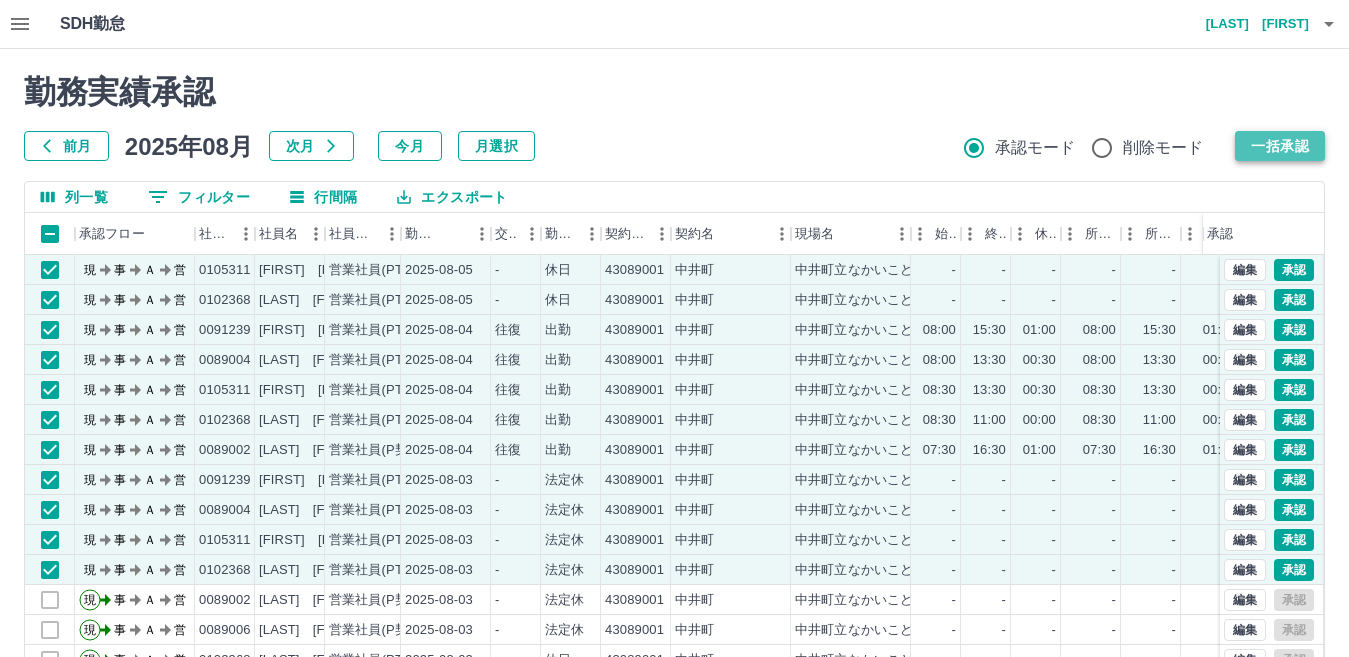 click on "一括承認" at bounding box center [1280, 146] 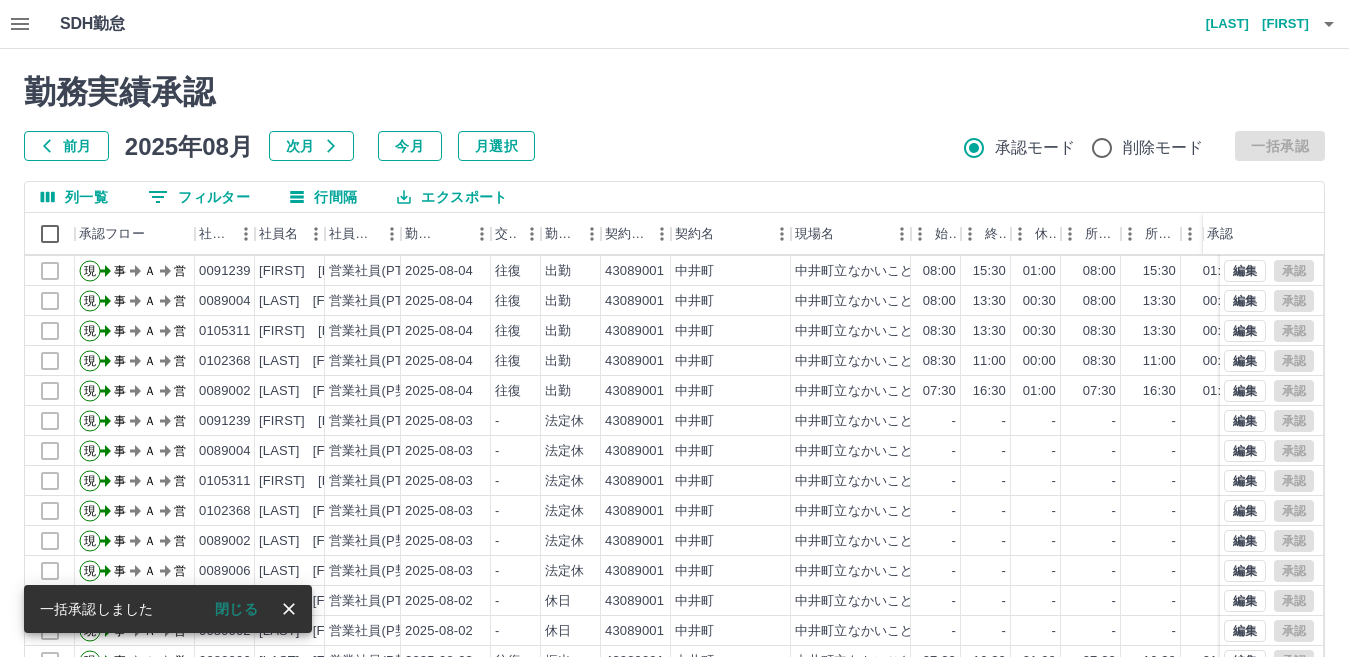 scroll, scrollTop: 104, scrollLeft: 0, axis: vertical 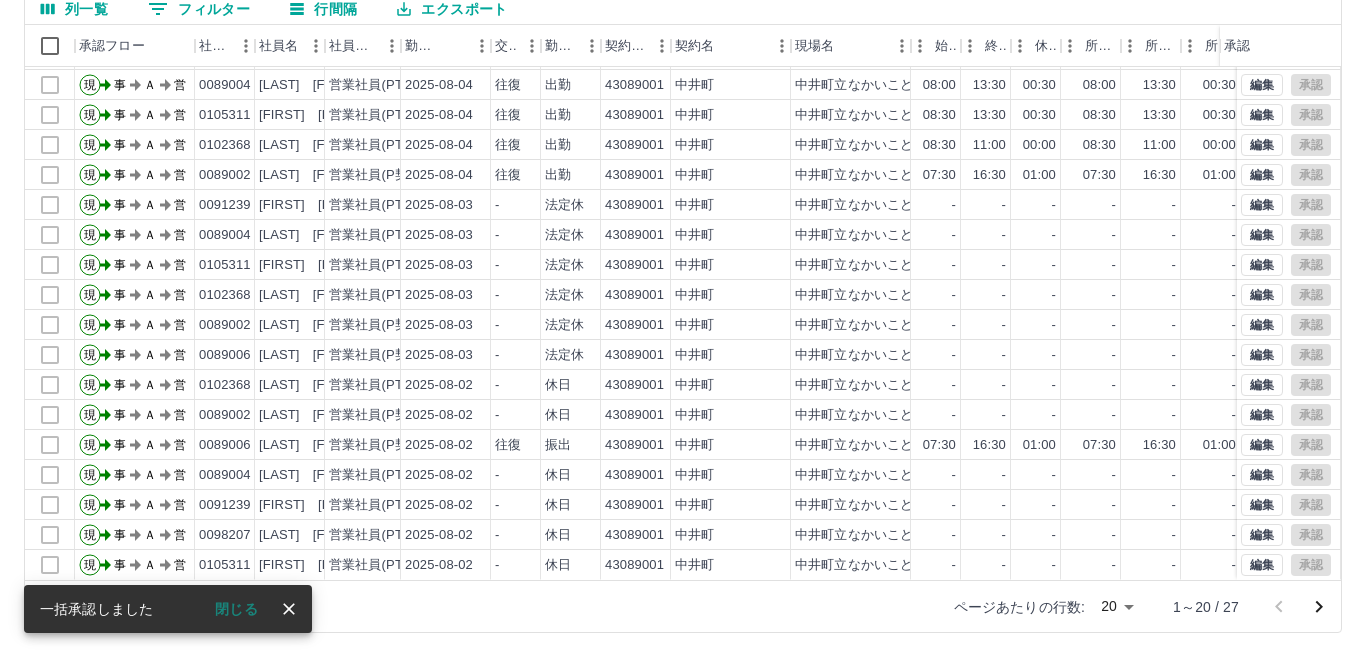 click on "SDH勤怠 山﨑　千春 勤務実績承認 前月 2025年08月 次月 今月 月選択 承認モード 削除モード 一括承認 列一覧 0 フィルター 行間隔 エクスポート 承認フロー 社員番号 社員名 社員区分 勤務日 交通費 勤務区分 契約コード 契約名 現場名 始業 終業 休憩 所定開始 所定終業 所定休憩 拘束 勤務 遅刻等 コメント ステータス 承認 現 事 Ａ 営 0102368 伊藤　美和 営業社員(PT契約) 2025-08-05  -  休日 43089001 中井町 中井町立なかいこども園 - - - - - - 00:00 00:00 00:00 事務担当者承認待 現 事 Ａ 営 0091239 結城　美和 営業社員(PT契約) 2025-08-04 往復 出勤 43089001 中井町 中井町立なかいこども園 08:00 15:30 01:00 08:00 15:30 01:00 07:30 06:30 00:00 事務担当者承認待 現 事 Ａ 営 0089004 相原　あけみ 営業社員(PT契約) 2025-08-04 往復 出勤 43089001 中井町 中井町立なかいこども園 08:00 13:30 00:30 08:00 13:30 00:30" at bounding box center (683, 234) 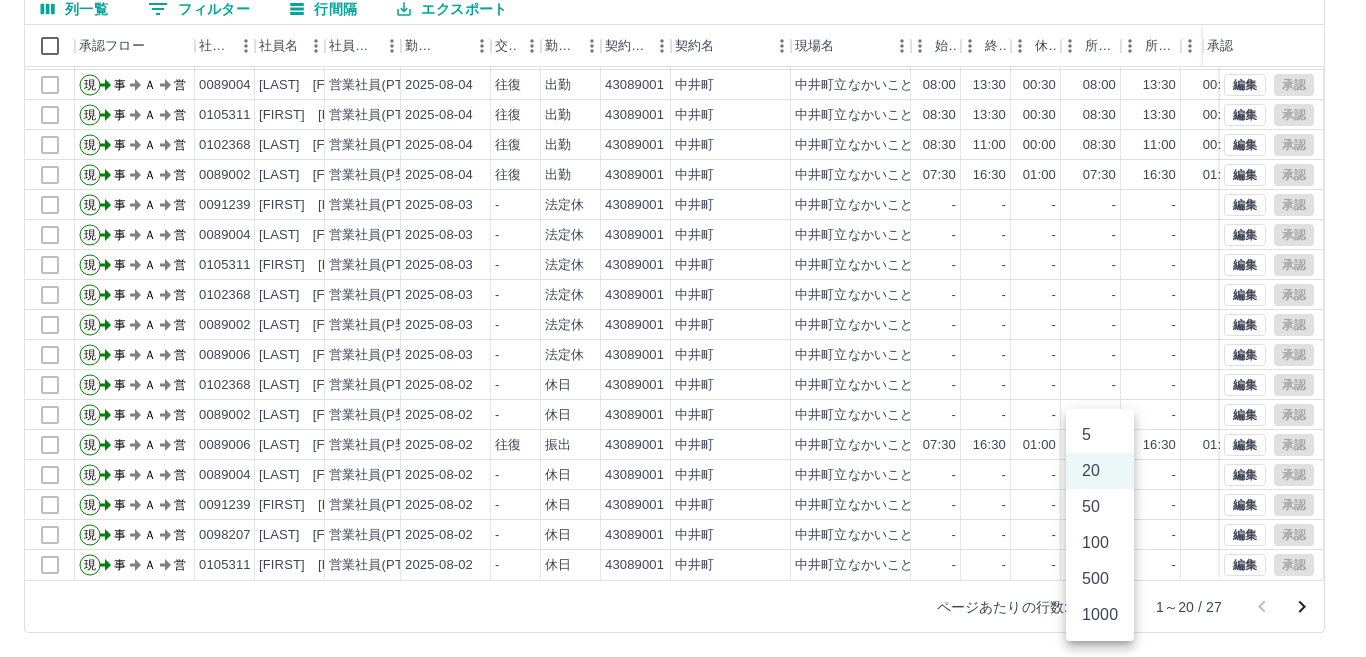 click on "50" at bounding box center (1100, 507) 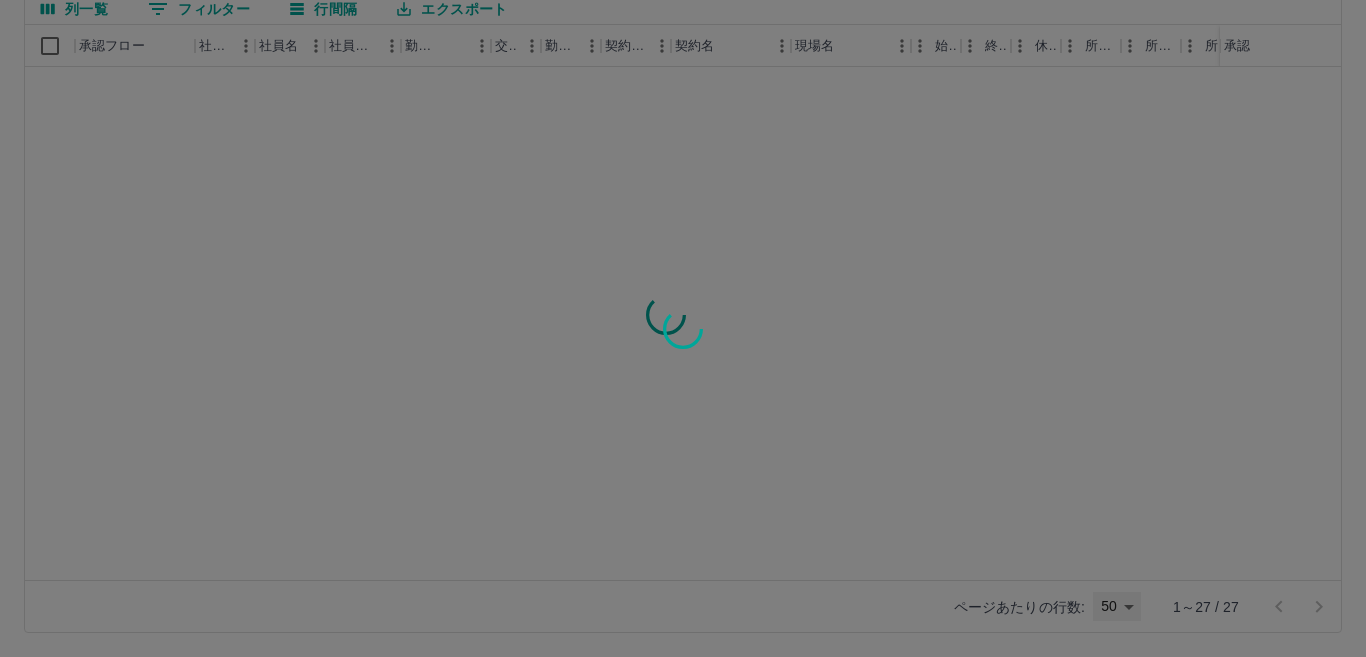 type on "**" 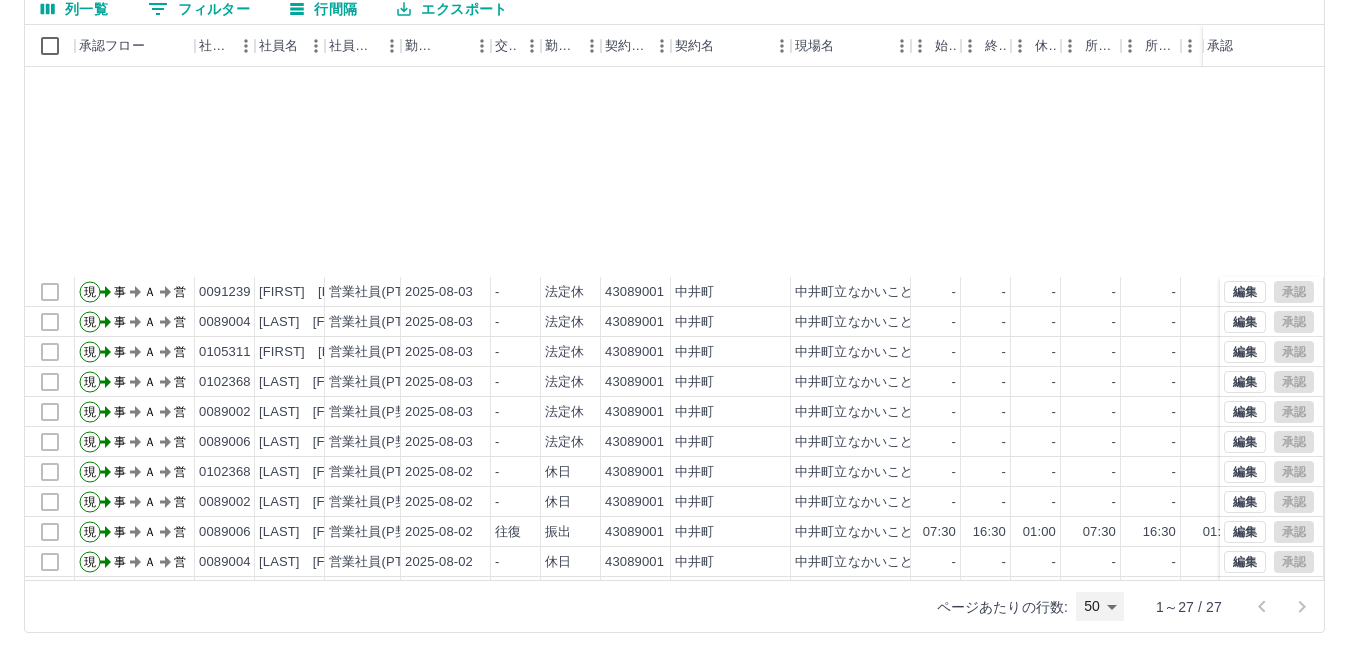scroll, scrollTop: 314, scrollLeft: 0, axis: vertical 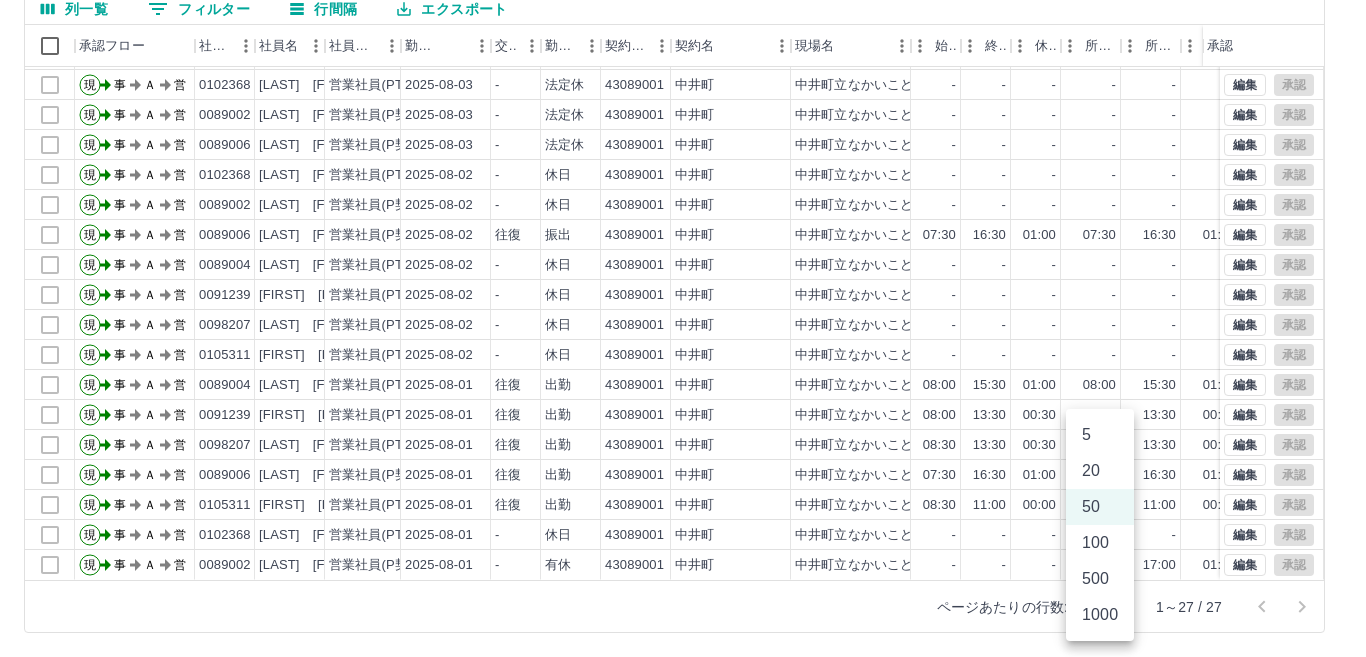 click on "SDH勤怠 山﨑　千春 勤務実績承認 前月 2025年08月 次月 今月 月選択 承認モード 削除モード 一括承認 列一覧 0 フィルター 行間隔 エクスポート 承認フロー 社員番号 社員名 社員区分 勤務日 交通費 勤務区分 契約コード 契約名 現場名 始業 終業 休憩 所定開始 所定終業 所定休憩 拘束 勤務 遅刻等 コメント ステータス 承認 現 事 Ａ 営 0089004 相原　あけみ 営業社員(PT契約) 2025-08-03  -  法定休 43089001 中井町 中井町立なかいこども園 - - - - - - 00:00 00:00 00:00 事務担当者承認待 現 事 Ａ 営 0105311 志保　幸子 営業社員(PT契約) 2025-08-03  -  法定休 43089001 中井町 中井町立なかいこども園 - - - - - - 00:00 00:00 00:00 事務担当者承認待 現 事 Ａ 営 0102368 伊藤　美和 営業社員(PT契約) 2025-08-03  -  法定休 43089001 中井町 中井町立なかいこども園 - - - - - - 00:00 00:00 00:00 事務担当者承認待 -" at bounding box center [683, 234] 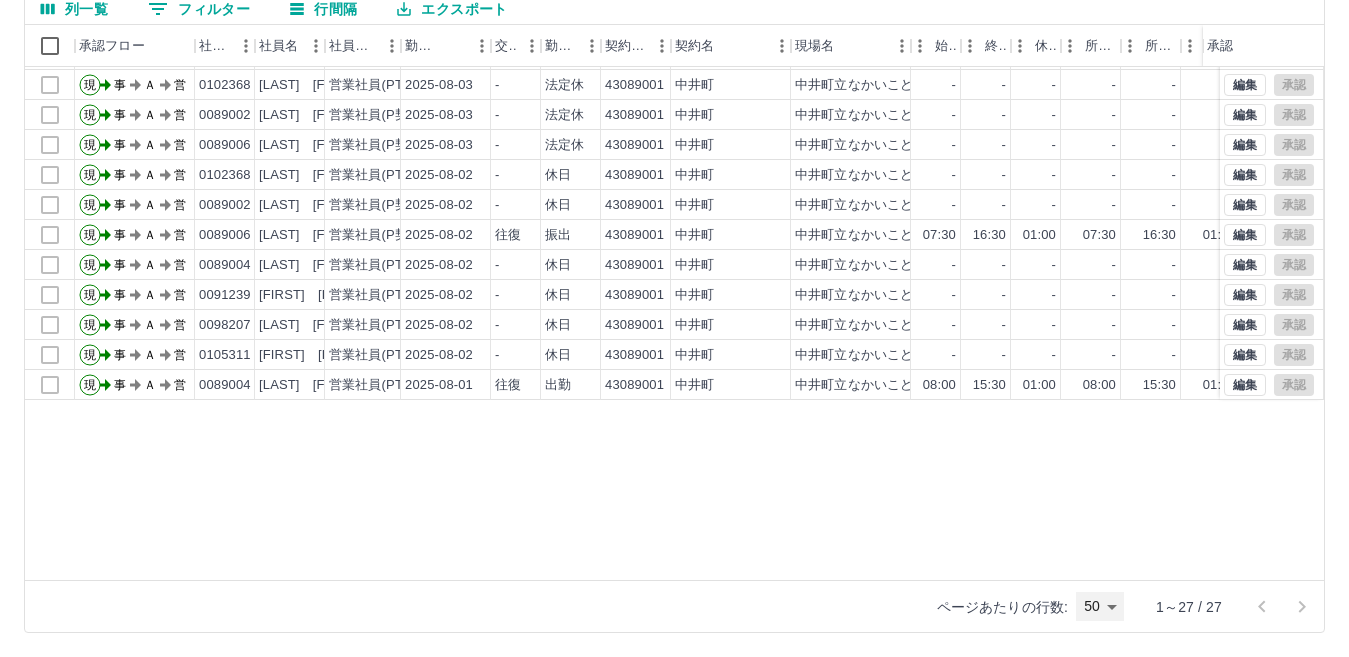 scroll, scrollTop: 0, scrollLeft: 0, axis: both 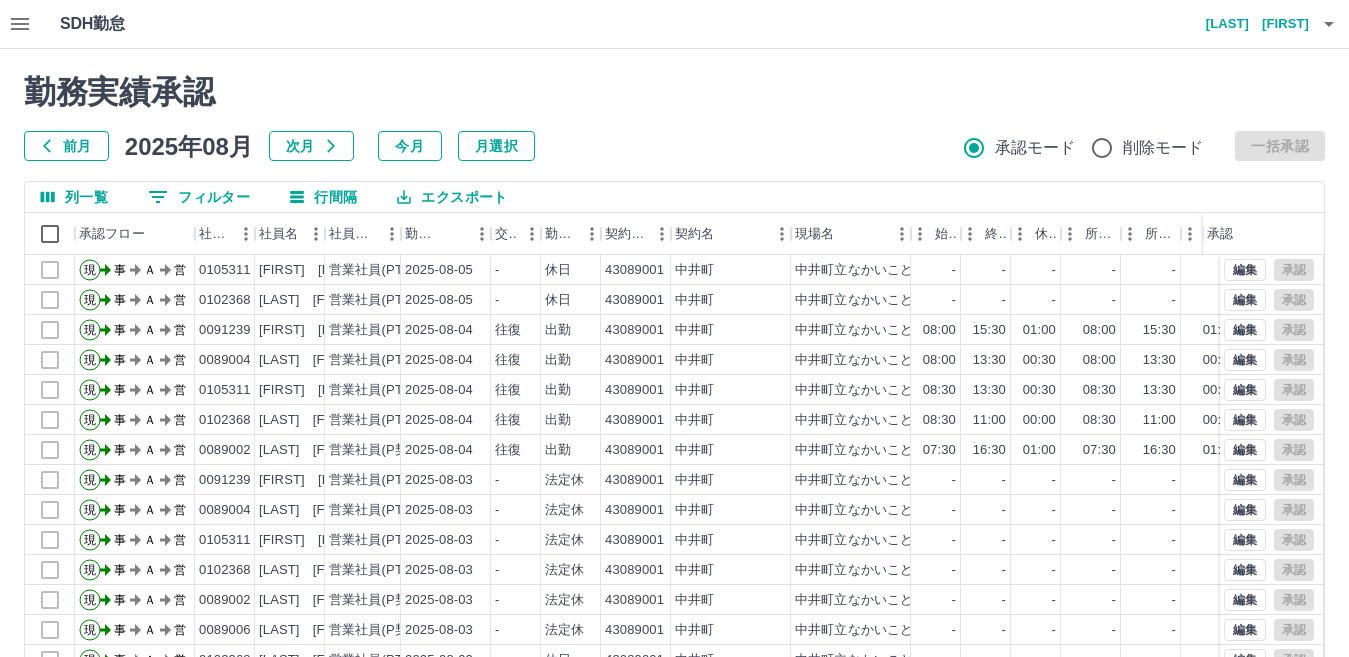 click on "前月" at bounding box center [66, 146] 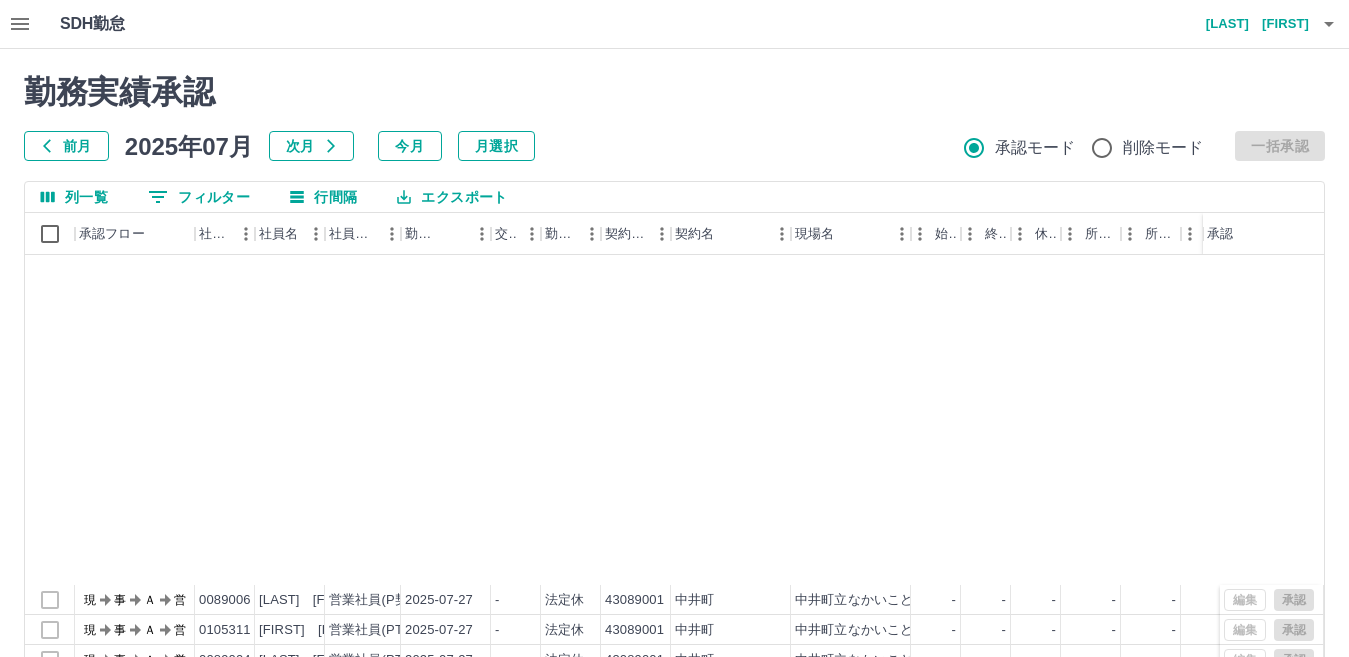 scroll, scrollTop: 1004, scrollLeft: 0, axis: vertical 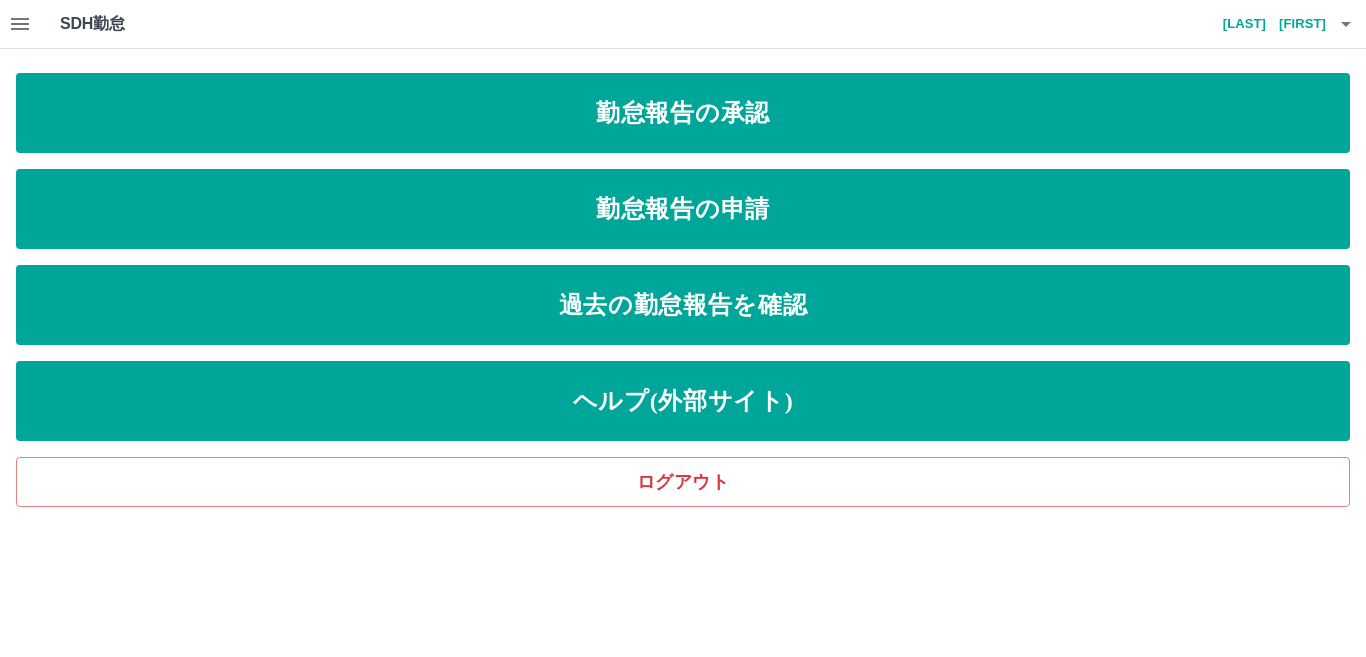 click 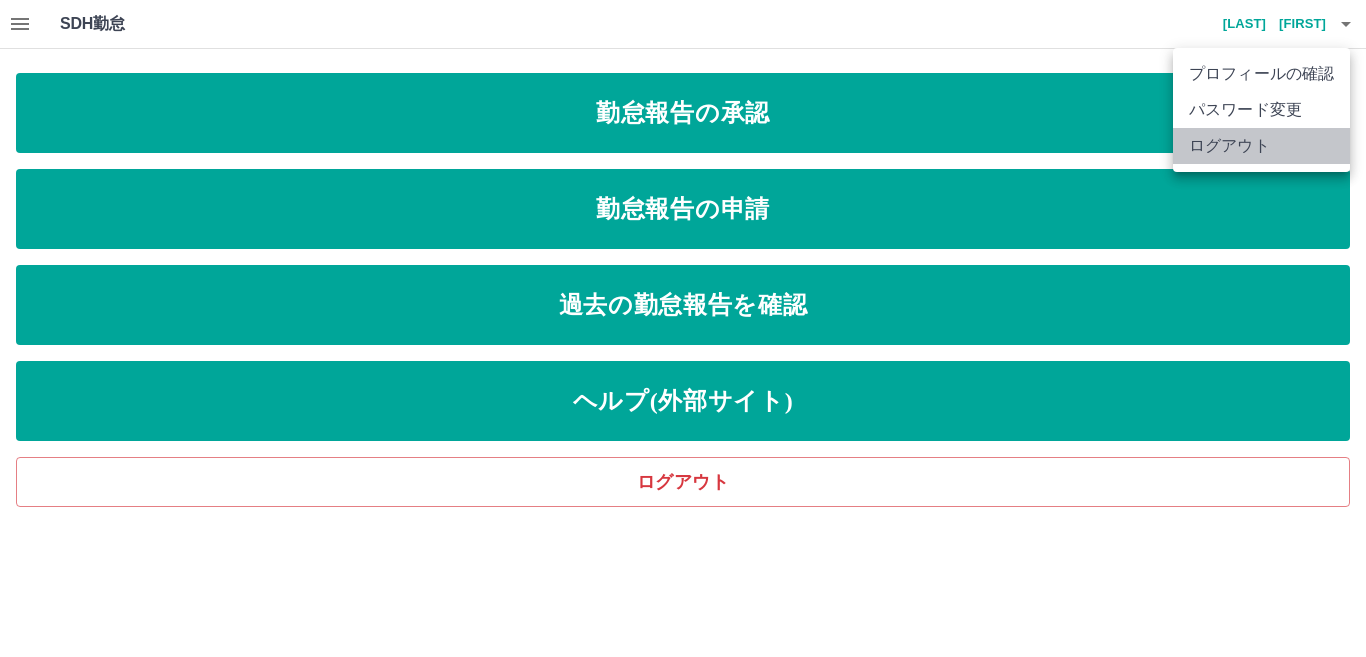click on "ログアウト" at bounding box center (1261, 146) 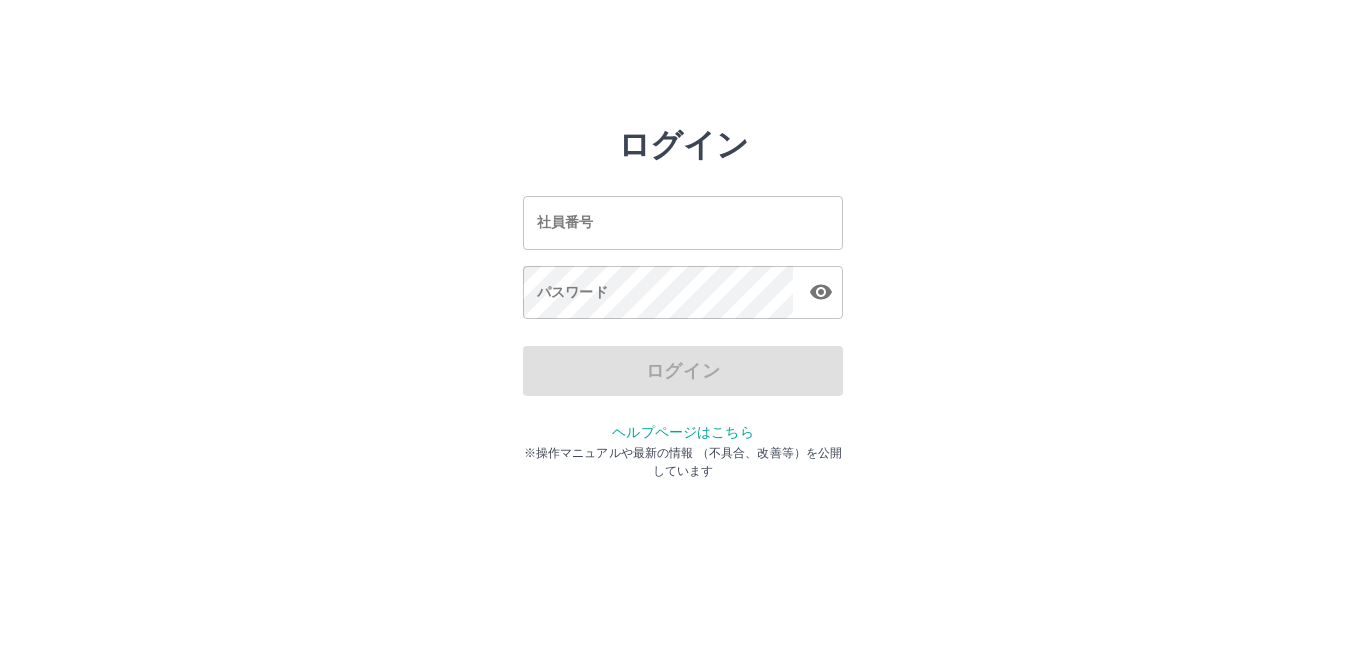 scroll, scrollTop: 0, scrollLeft: 0, axis: both 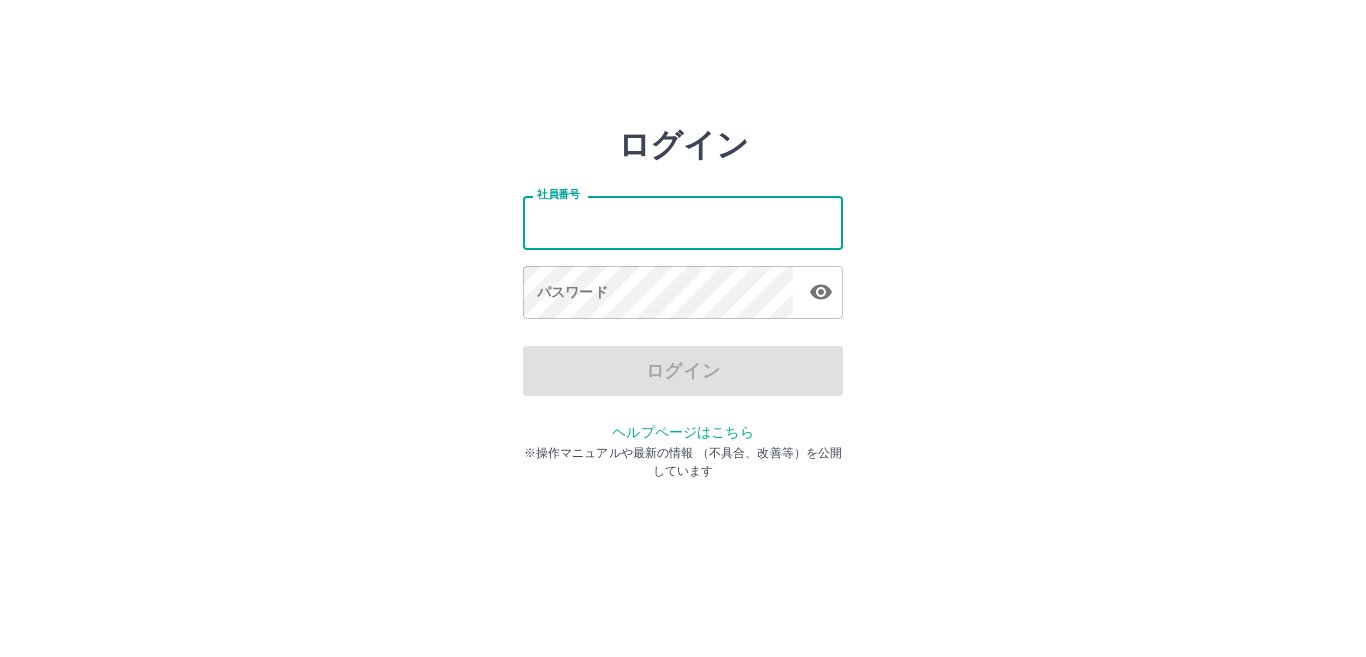click on "社員番号" at bounding box center (683, 222) 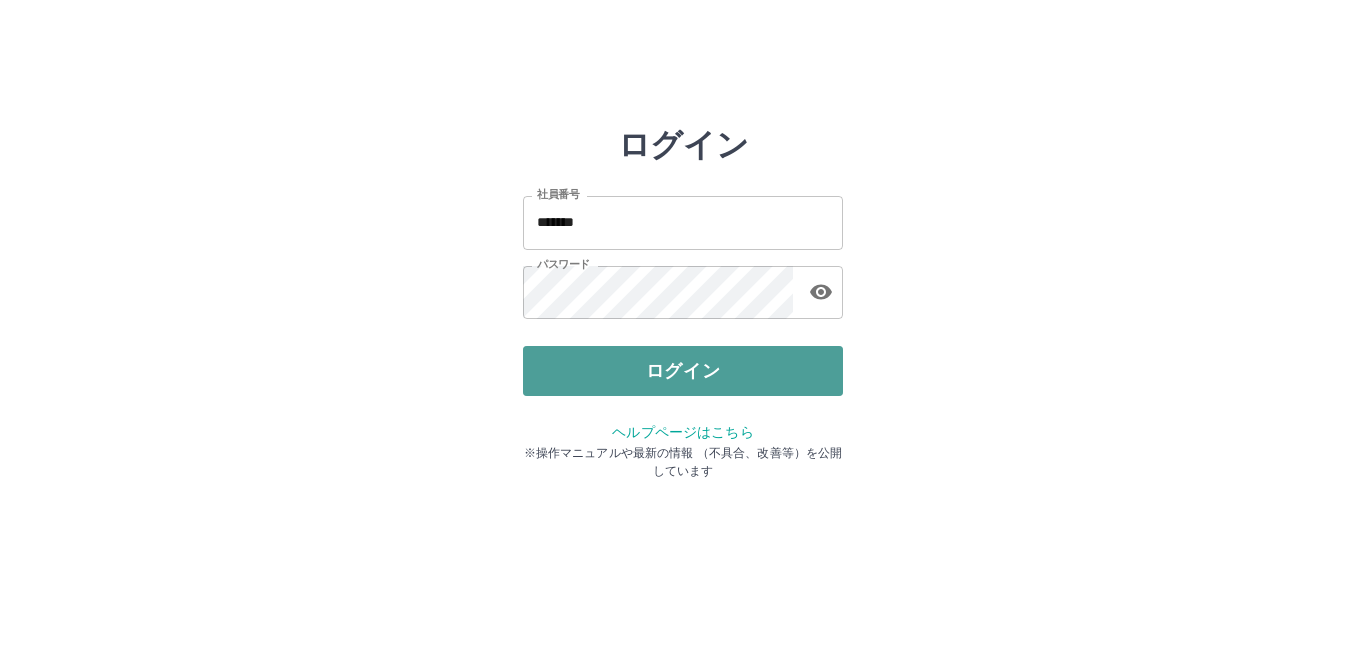 click on "ログイン" at bounding box center [683, 371] 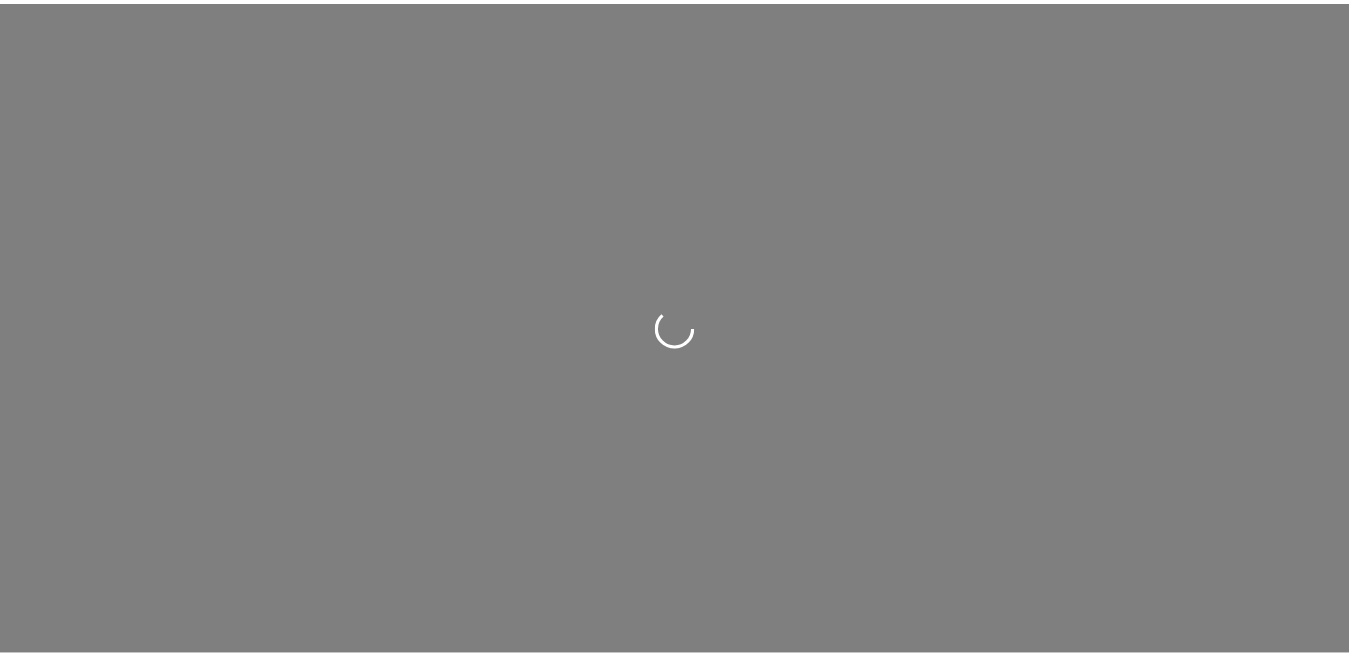 scroll, scrollTop: 0, scrollLeft: 0, axis: both 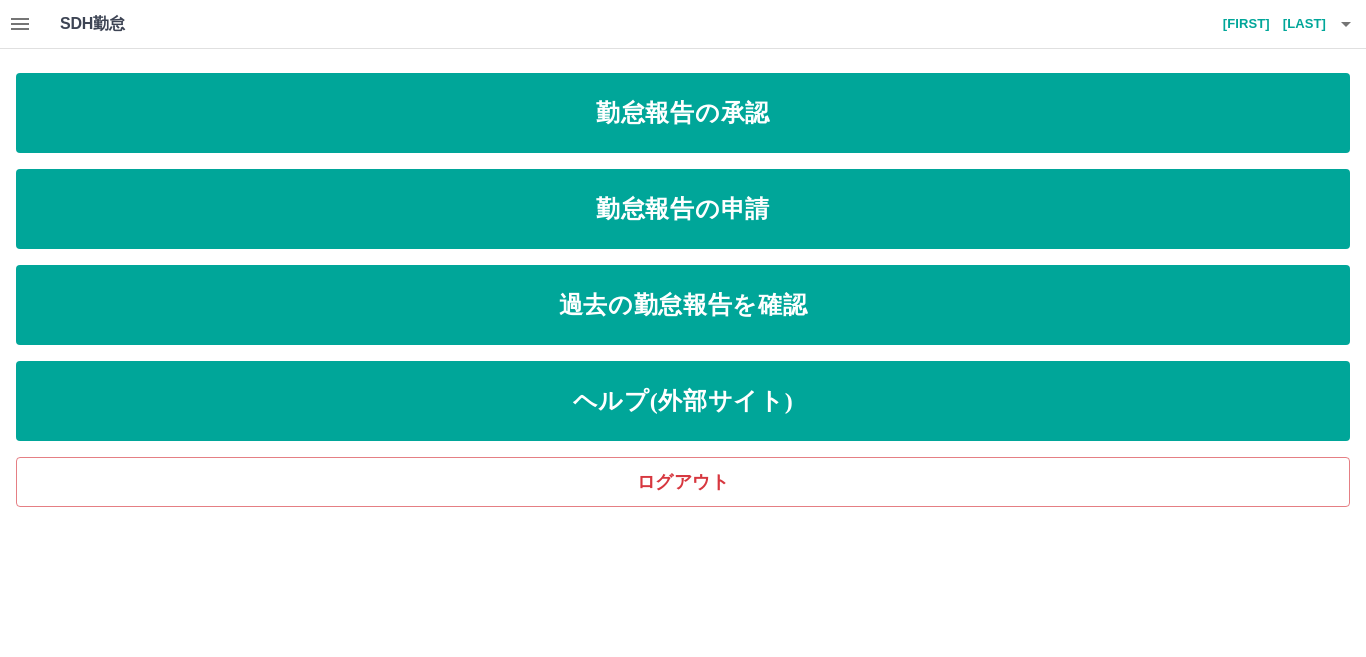 click 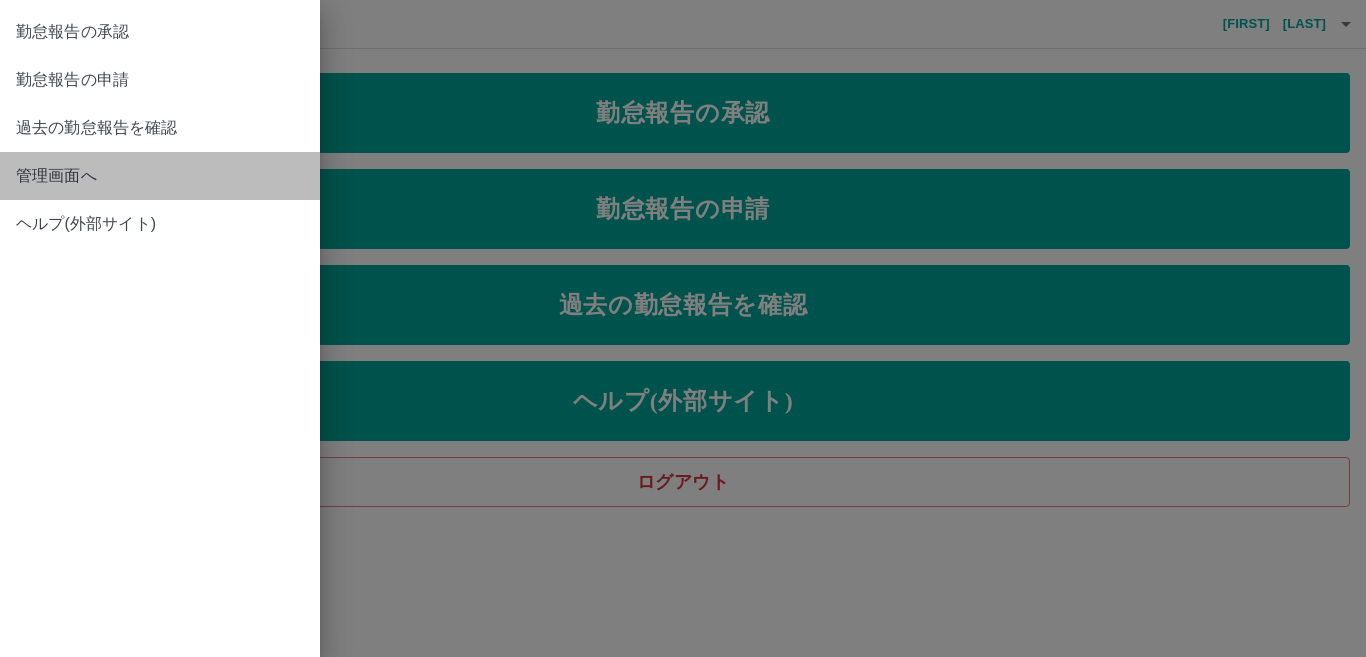 click on "管理画面へ" at bounding box center (160, 176) 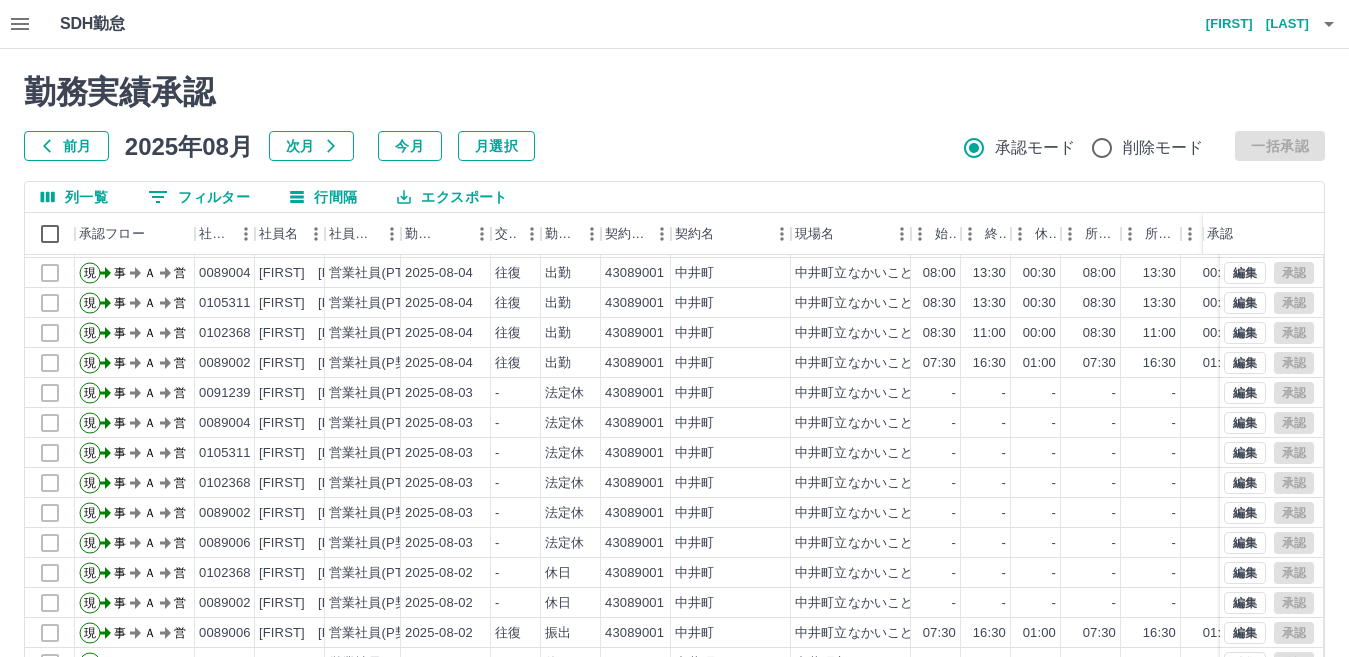 scroll, scrollTop: 104, scrollLeft: 0, axis: vertical 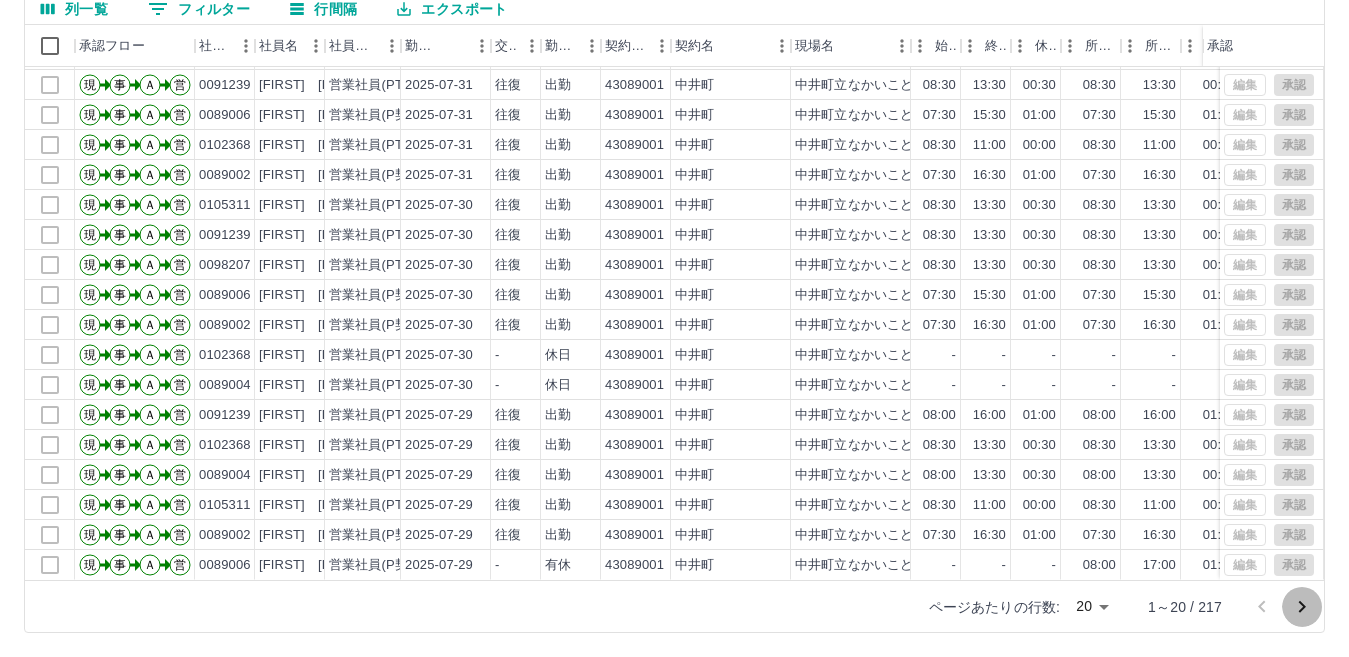 click 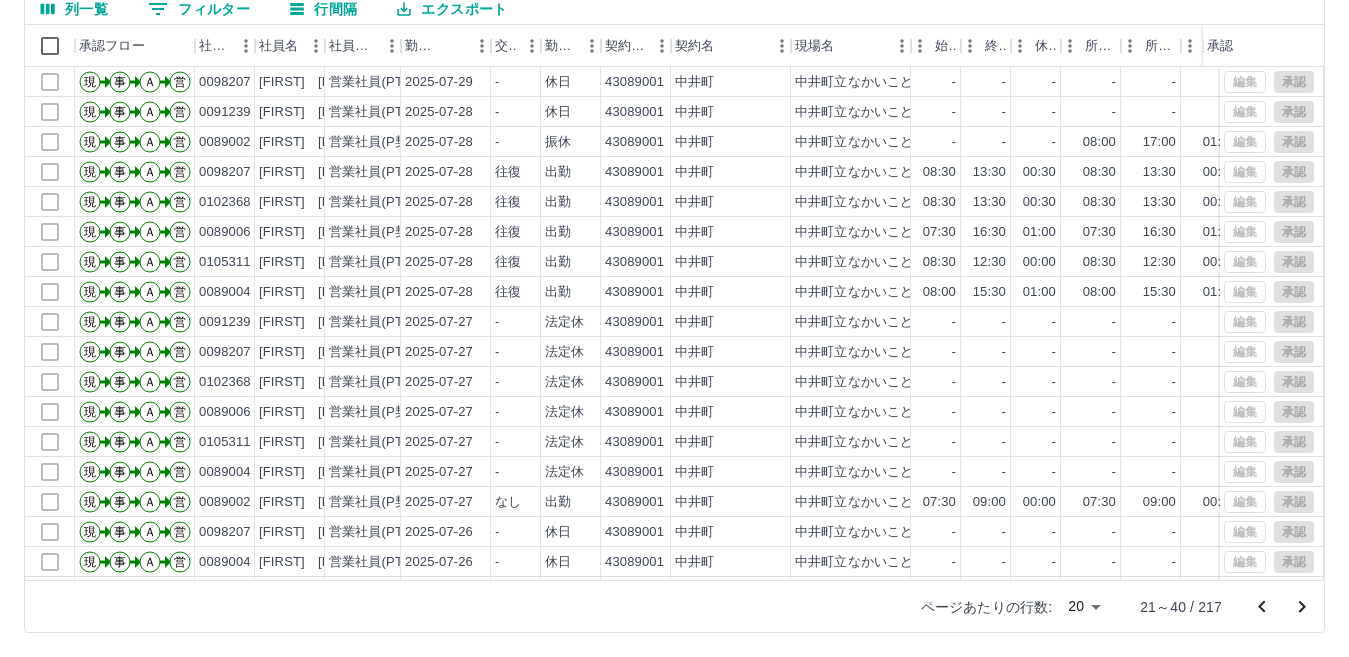 scroll, scrollTop: 104, scrollLeft: 0, axis: vertical 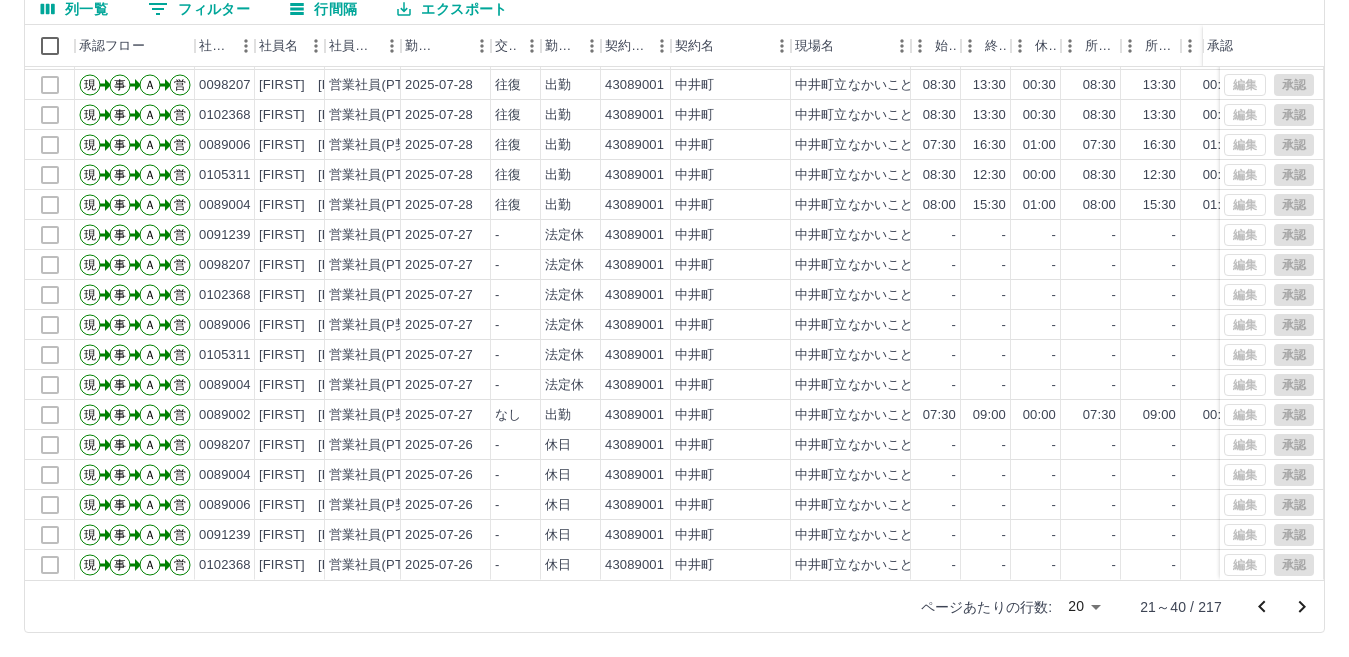 click on "SDH勤怠 [LAST]　[FIRST] 勤務実績承認 前月 2025年07月 次月 今月 月選択 承認モード 削除モード 一括承認 列一覧 0 フィルター 行間隔 エクスポート 承認フロー 社員番号 社員名 社員区分 勤務日 交通費 勤務区分 契約コード 契約名 現場名 始業 終業 休憩 所定開始 所定終業 所定休憩 拘束 勤務 遅刻等 コメント ステータス 承認 現 事 Ａ 営 0091239 [NAME] 営業社員(PT契約) 2025-07-28  -  休日 43089001 [CITY] [CITY]立なかいこども園 - - - - - - 00:00 00:00 00:00 全承認済 現 事 Ａ 営 0089002 [NAME] 営業社員(P契約) 2025-07-28  -  振休 43089001 [CITY] [CITY]立なかいこども園 - - - 08:00 17:00 01:00 00:00 00:00 00:00 全承認済 現 事 Ａ 営 0098207 [NAME] 営業社員(PT契約) 2025-07-28 往復 出勤 43089001 [CITY] [CITY]立なかいこども園 08:30 13:30 00:30 08:30 13:30 00:30 05:00 04:30 00:00 全承認済 現 事 Ａ" at bounding box center (674, 234) 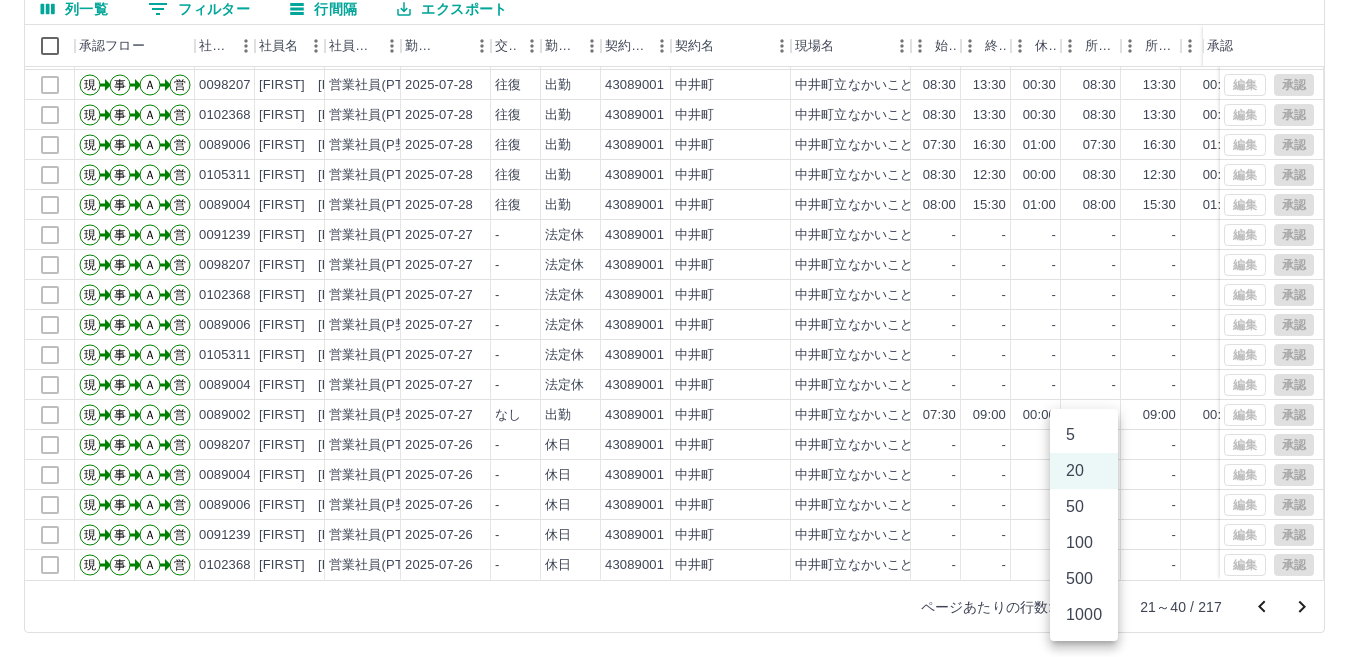 click on "100" at bounding box center [1084, 543] 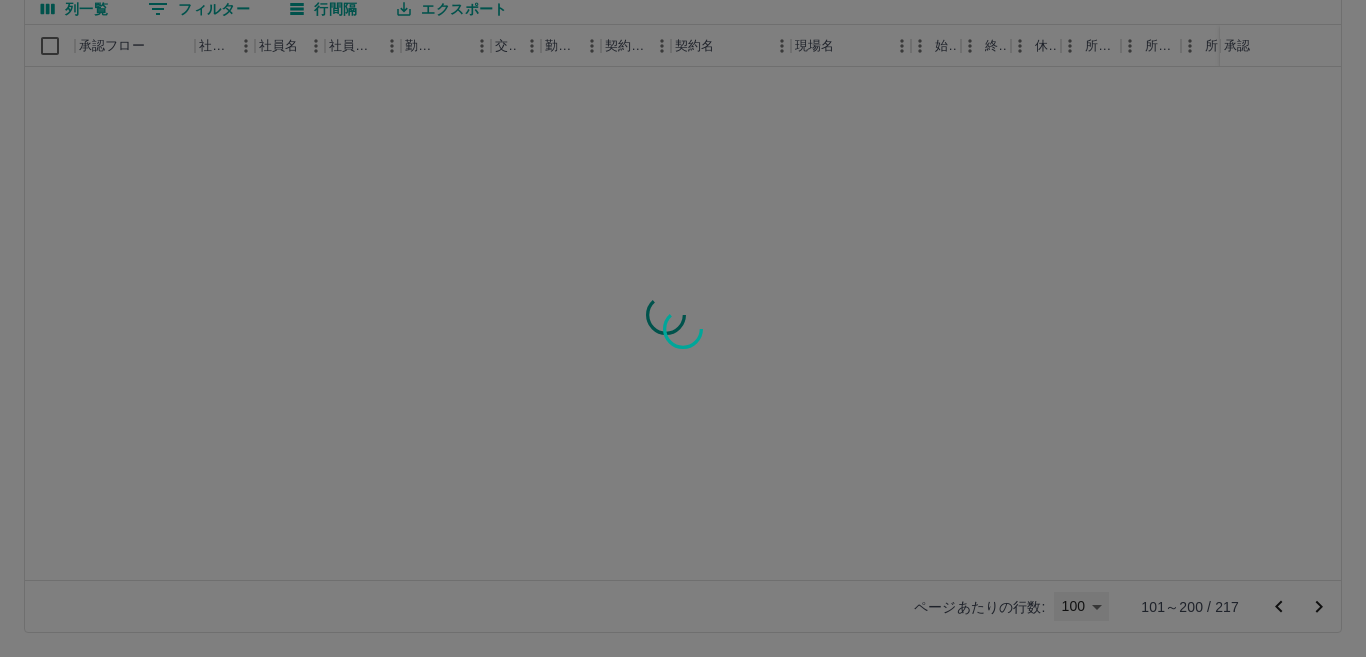 type on "***" 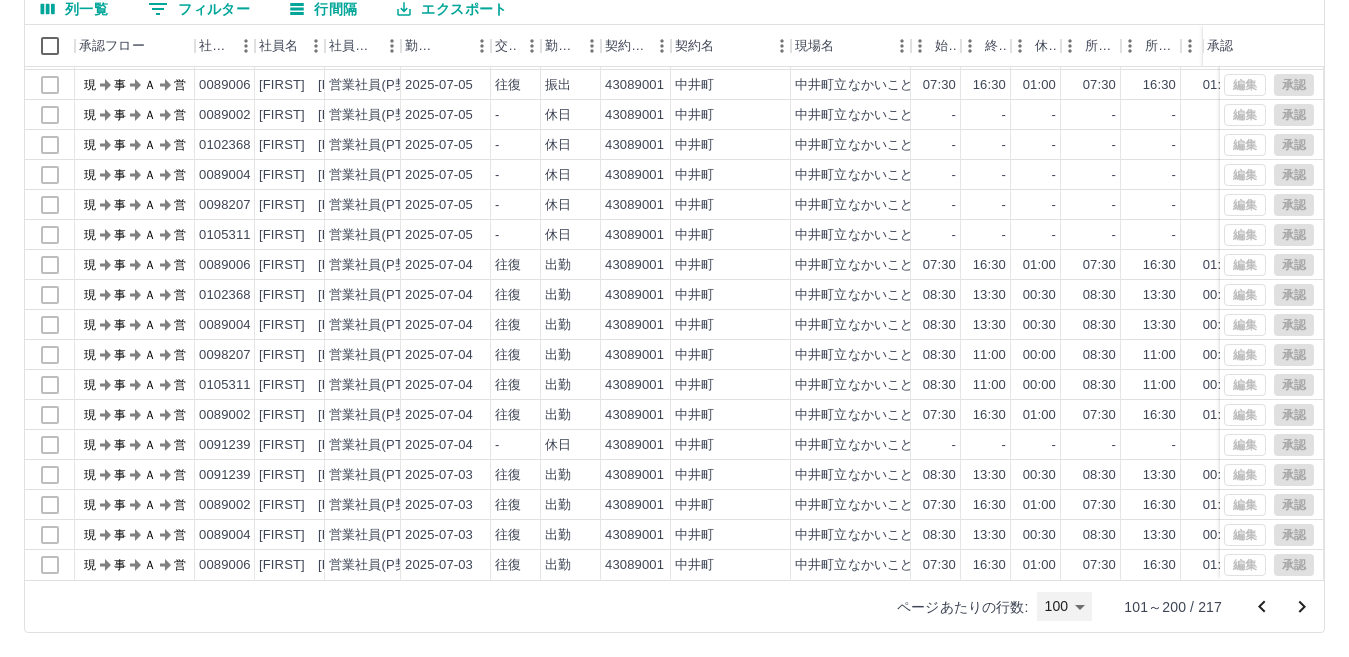 scroll, scrollTop: 2504, scrollLeft: 0, axis: vertical 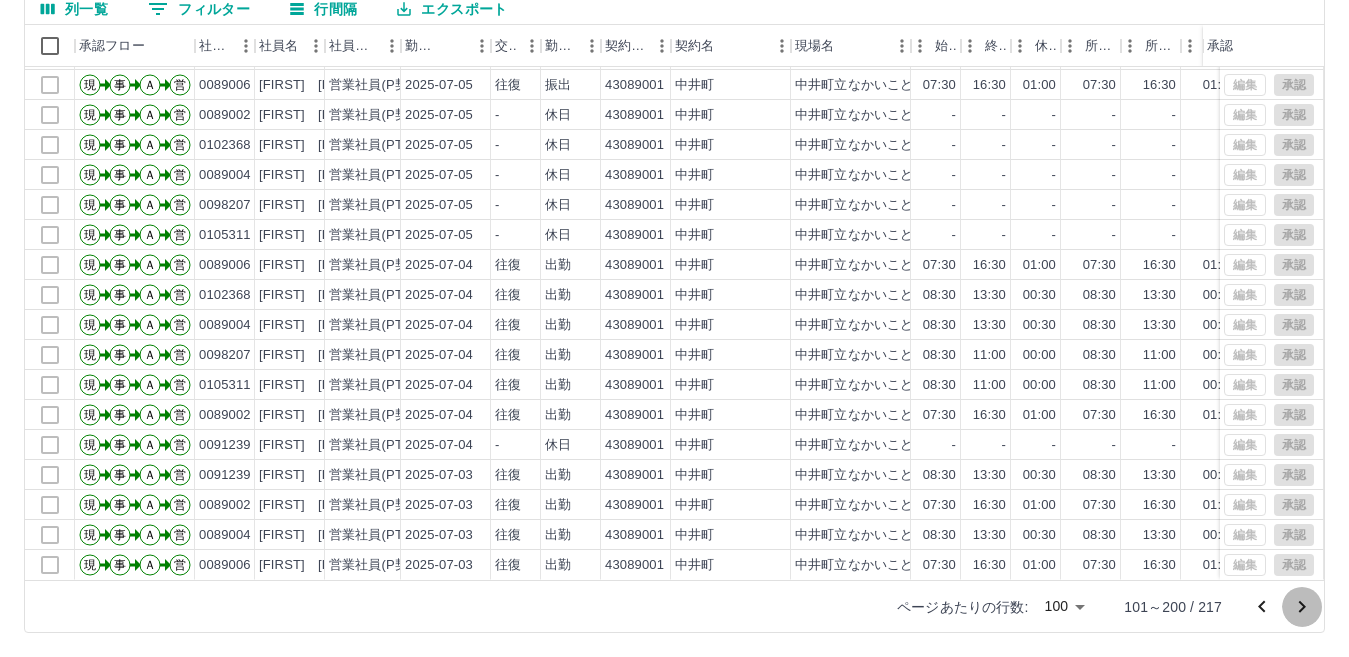 click 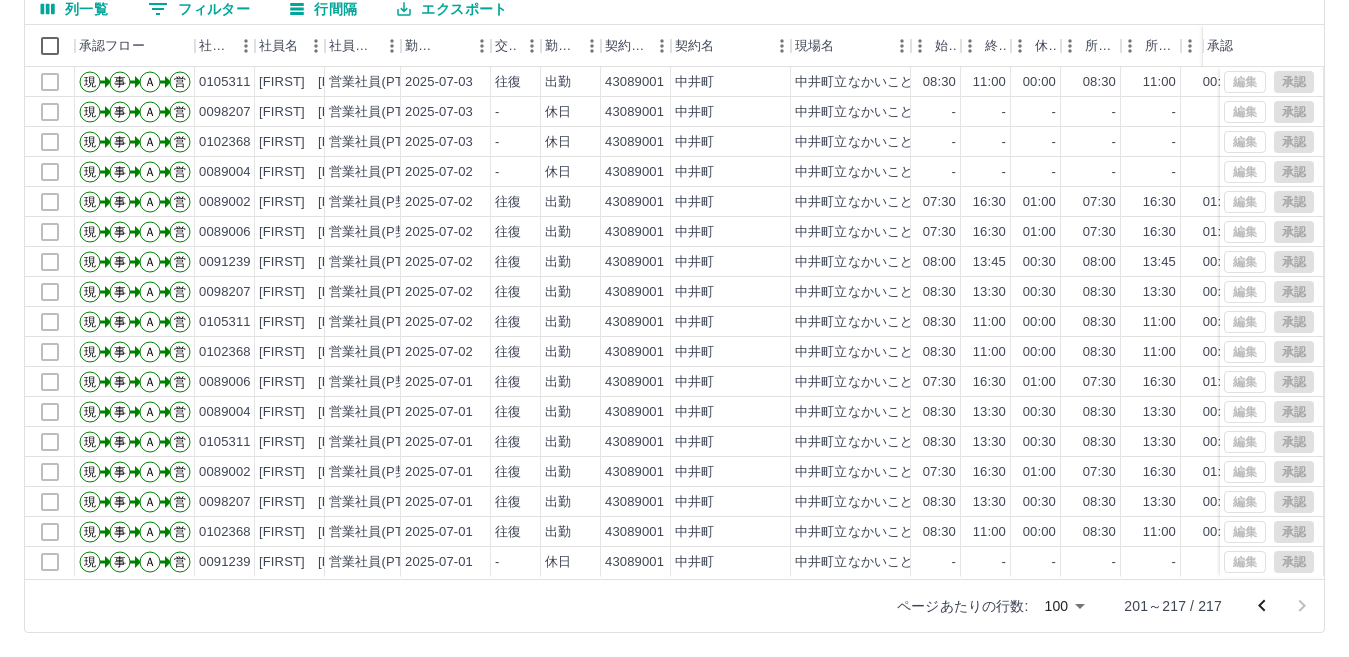 scroll, scrollTop: 14, scrollLeft: 0, axis: vertical 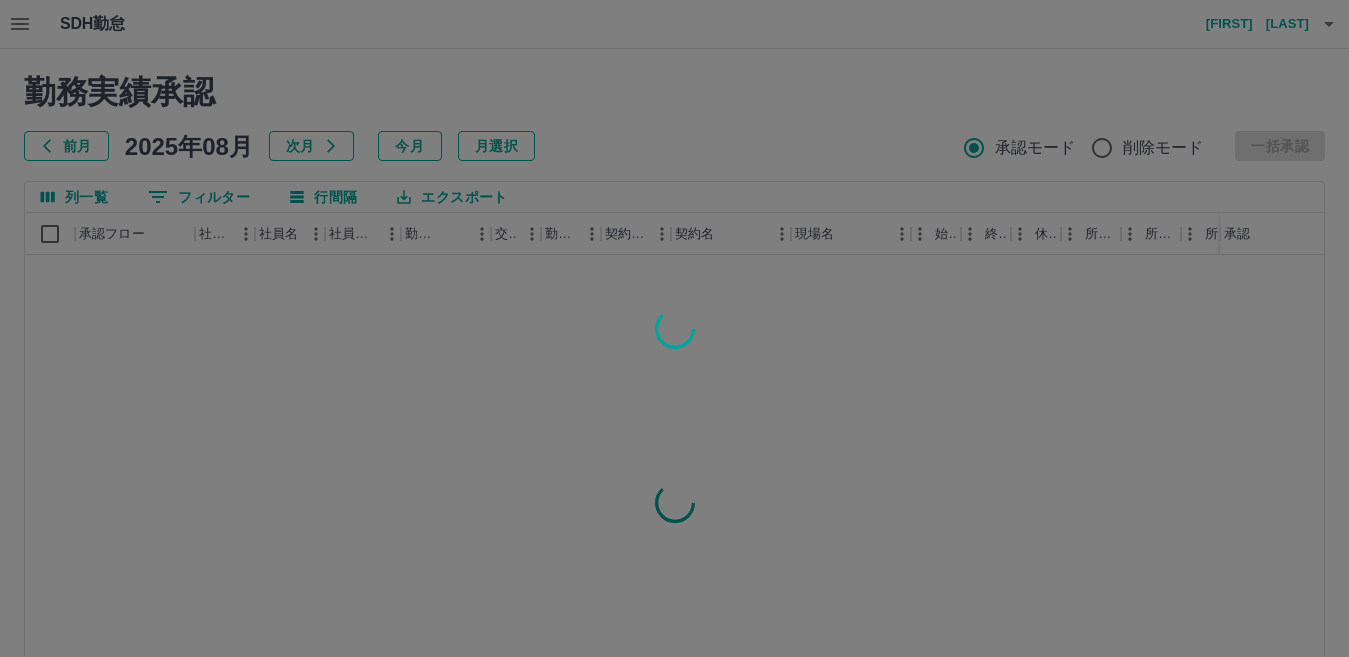 click at bounding box center (674, 328) 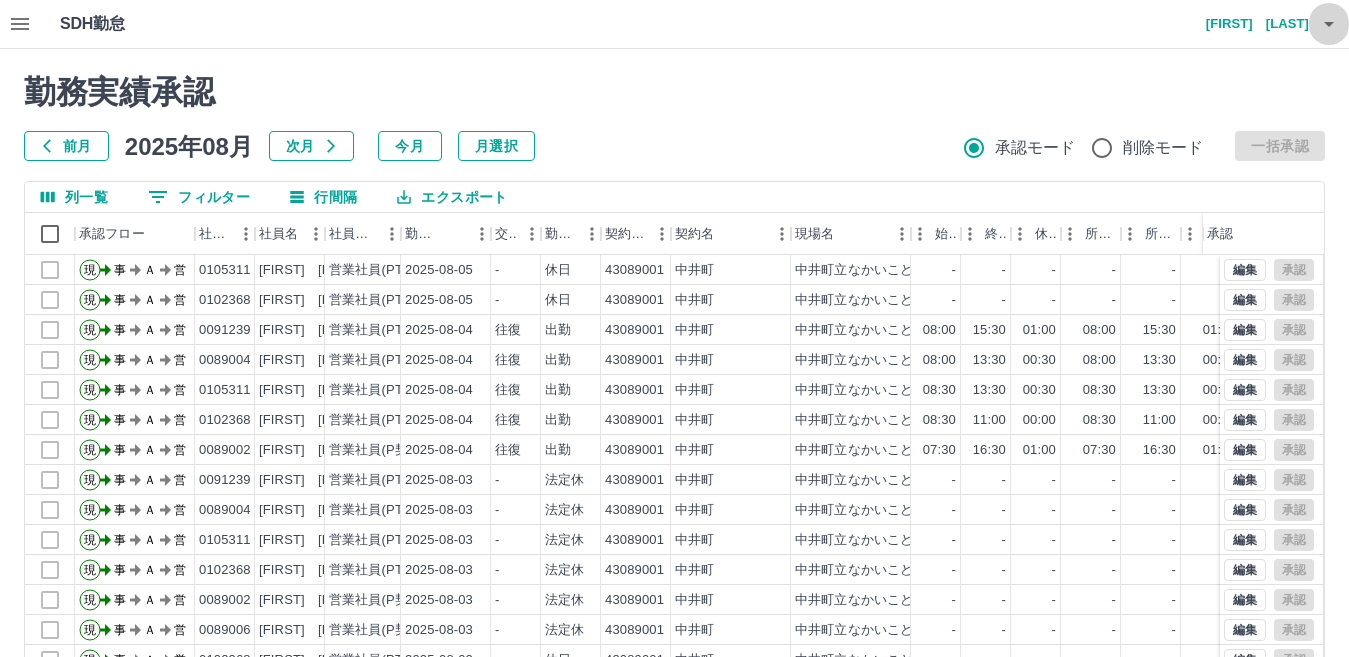 click 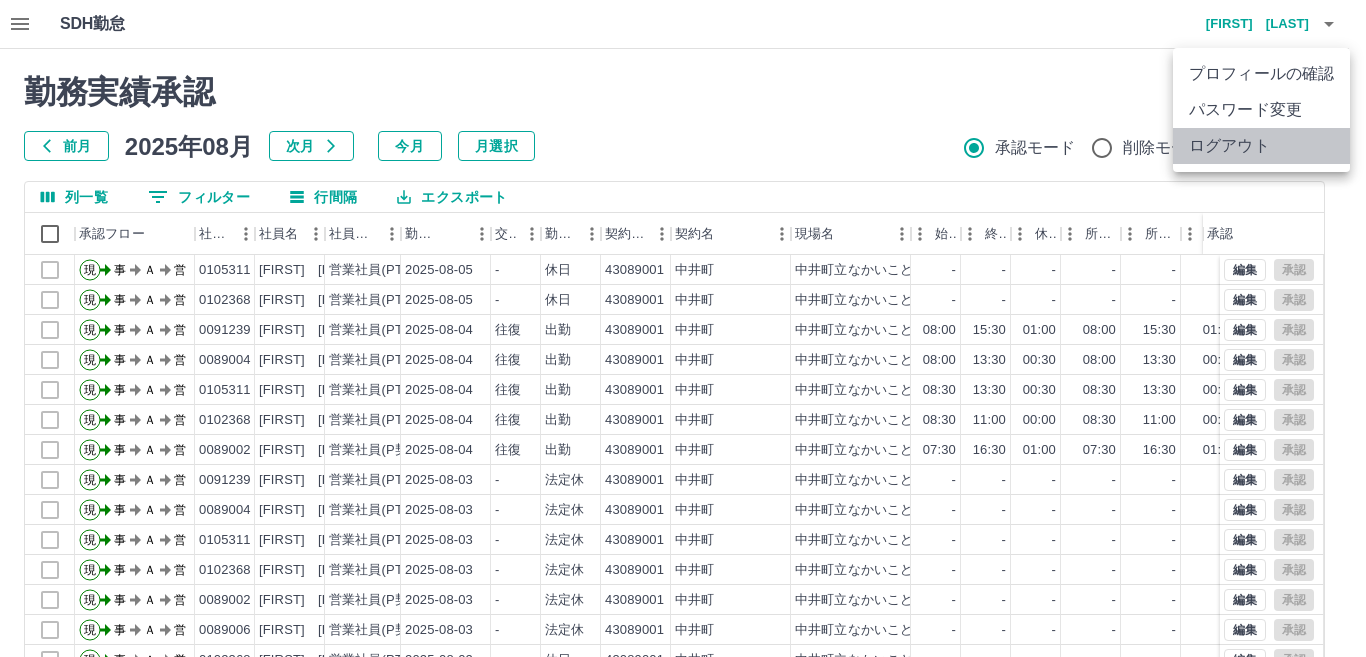 click on "ログアウト" at bounding box center [1261, 146] 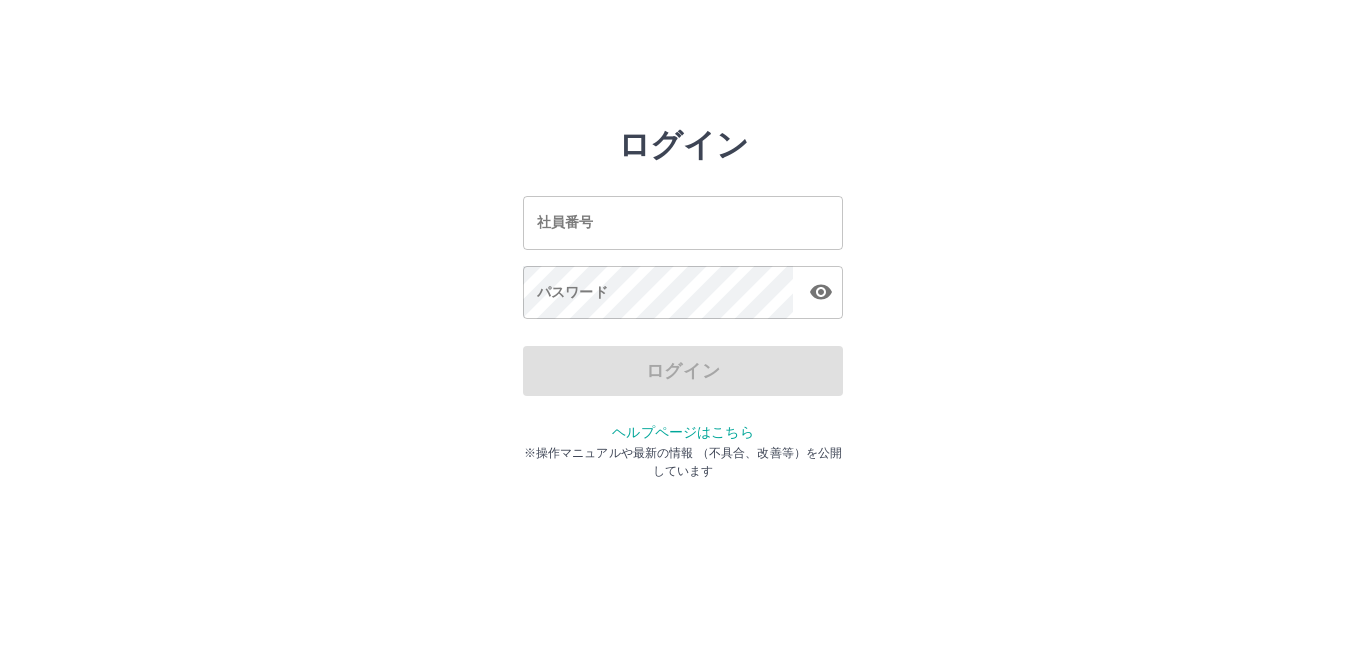scroll, scrollTop: 0, scrollLeft: 0, axis: both 